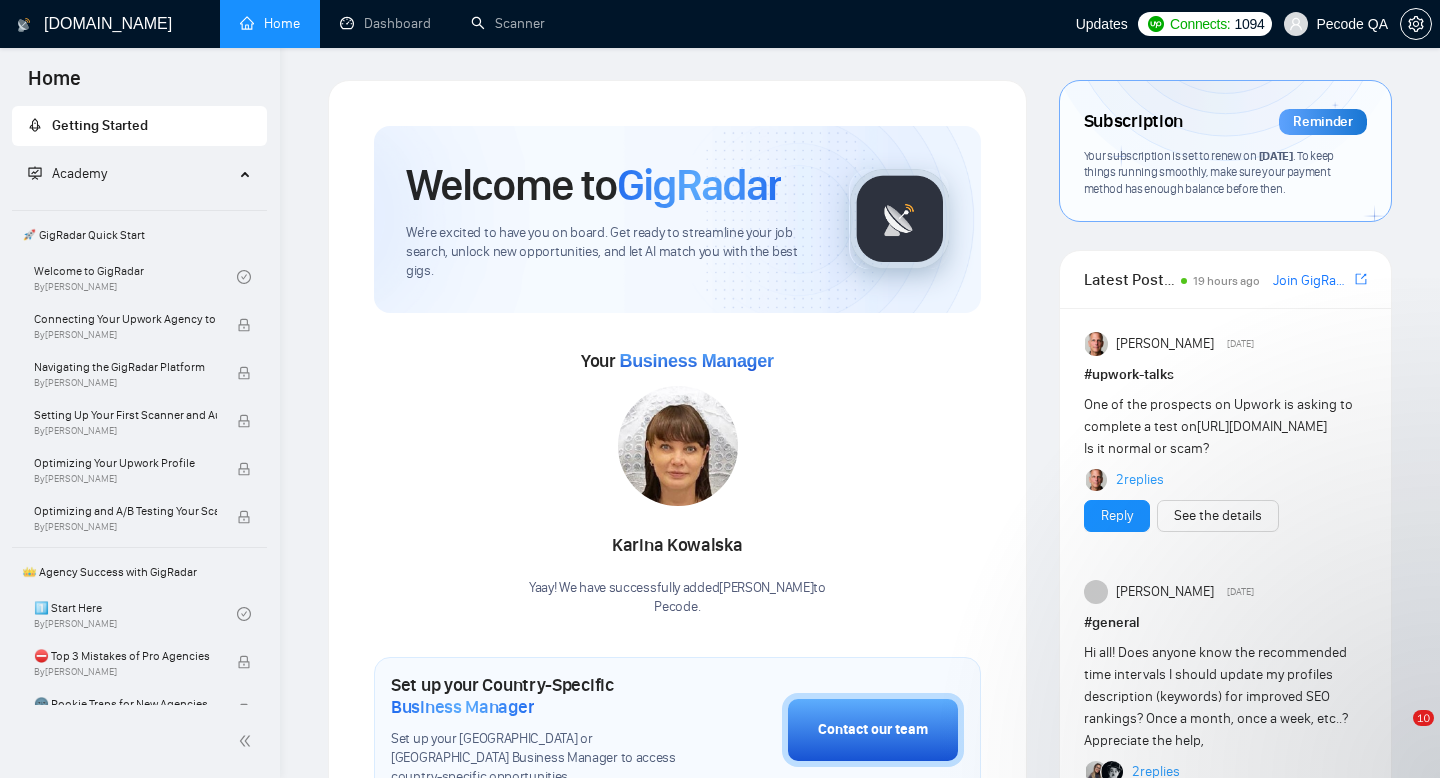 scroll, scrollTop: 0, scrollLeft: 0, axis: both 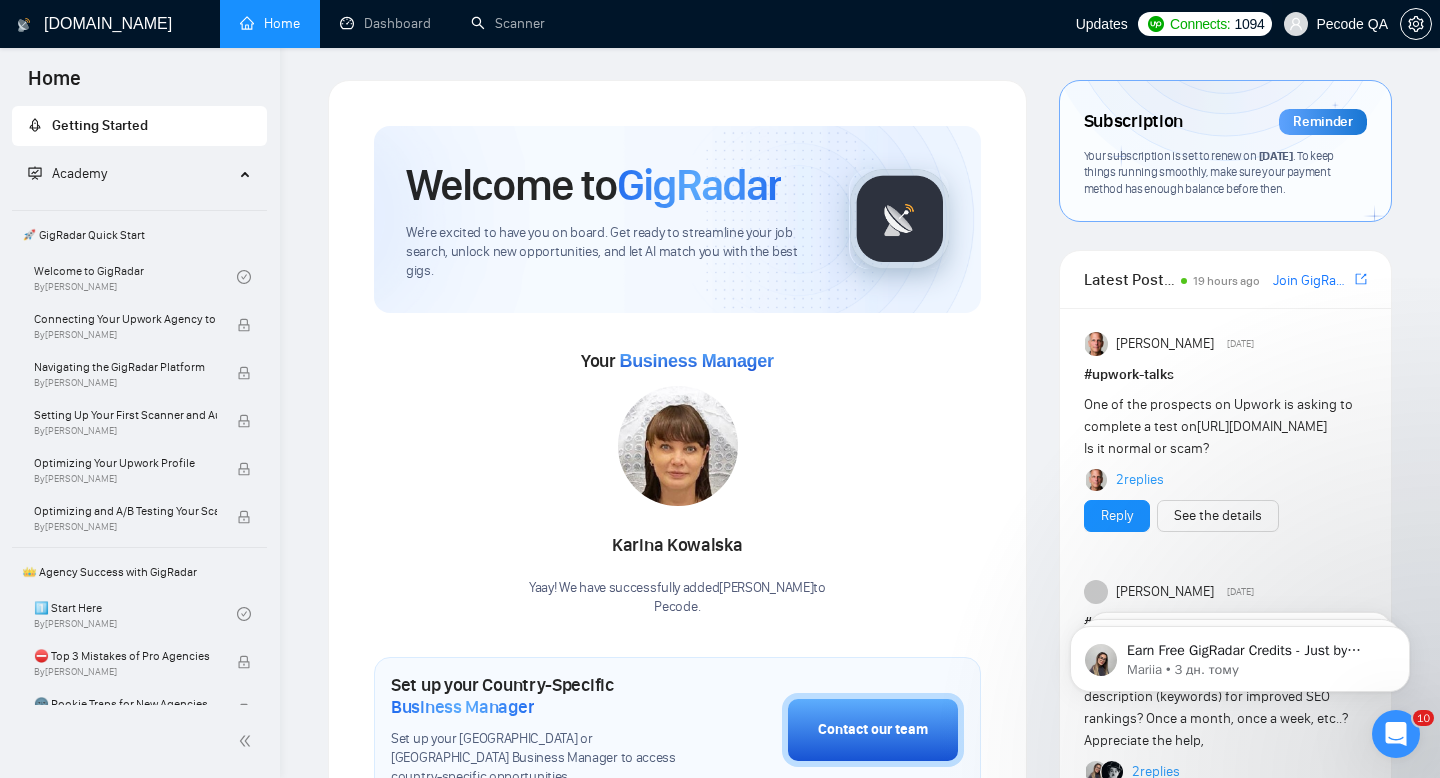 click on "Pecode QA" at bounding box center [1336, 24] 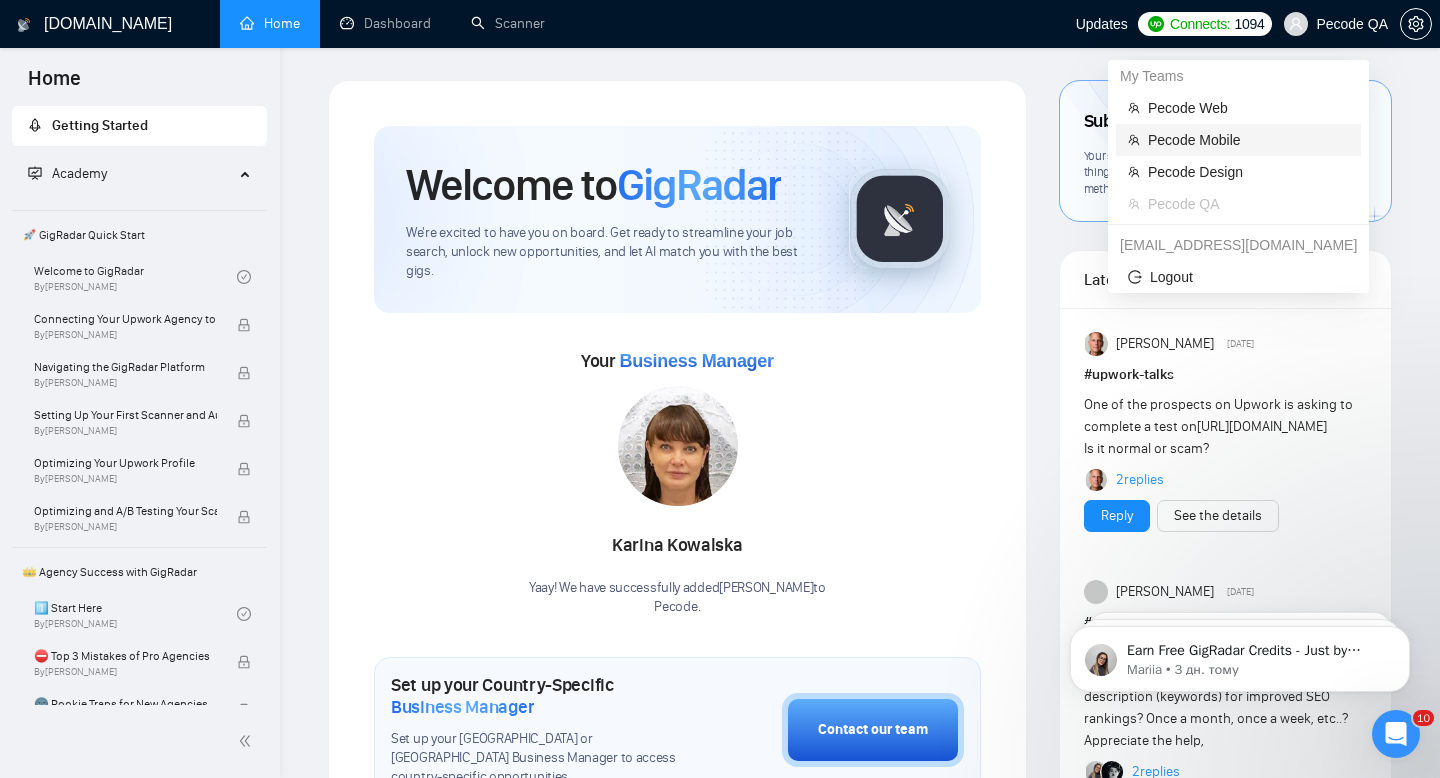 click on "Pecode Mobile" at bounding box center [1248, 140] 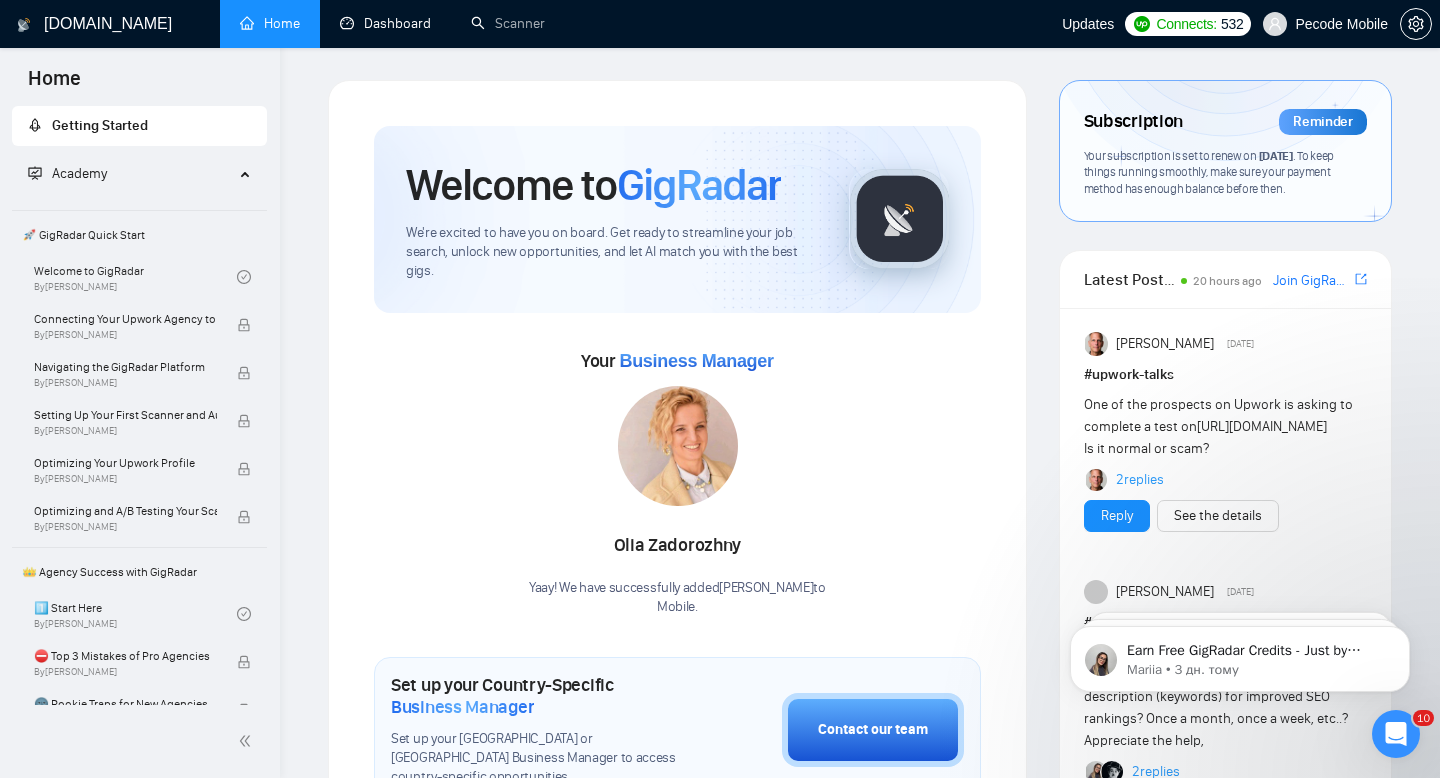 click on "Dashboard" at bounding box center (385, 23) 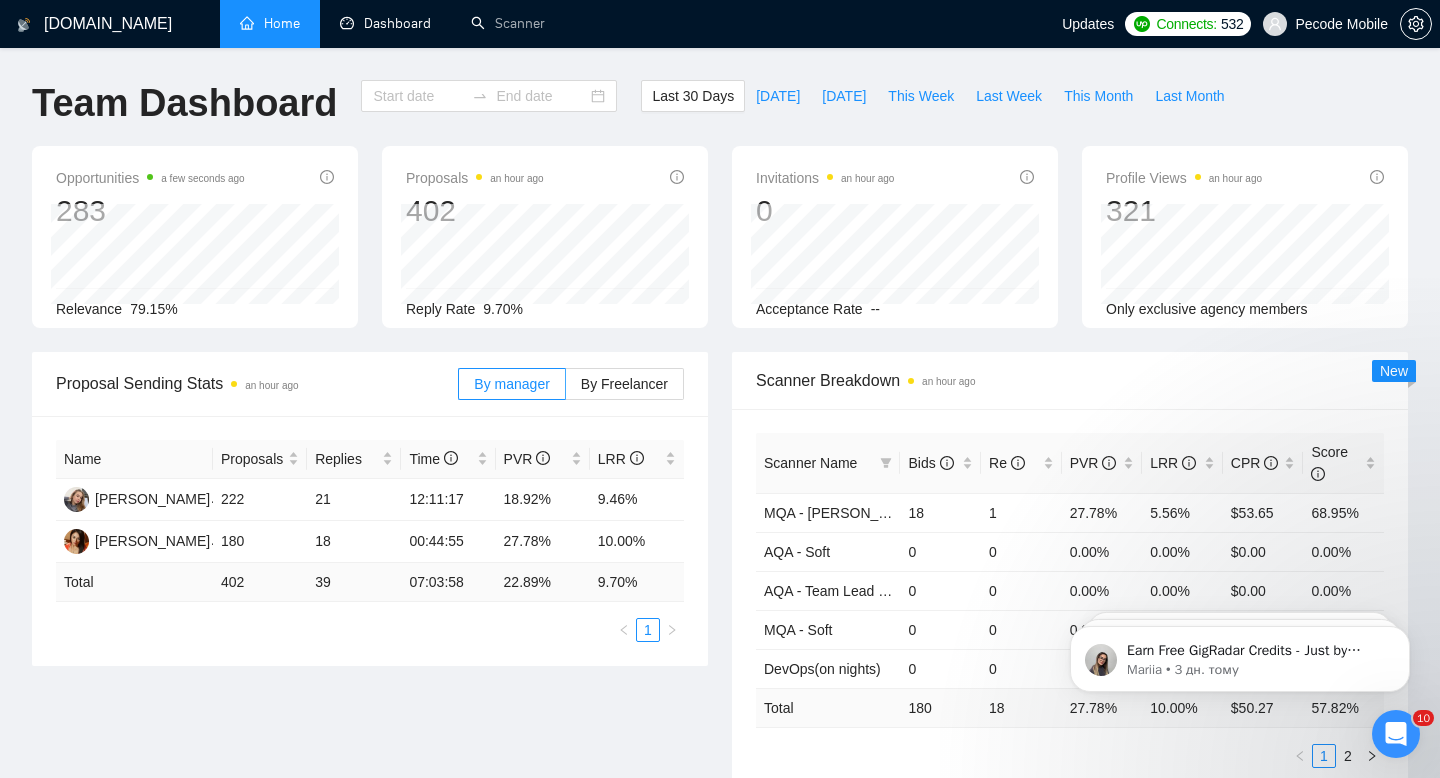 type on "[DATE]" 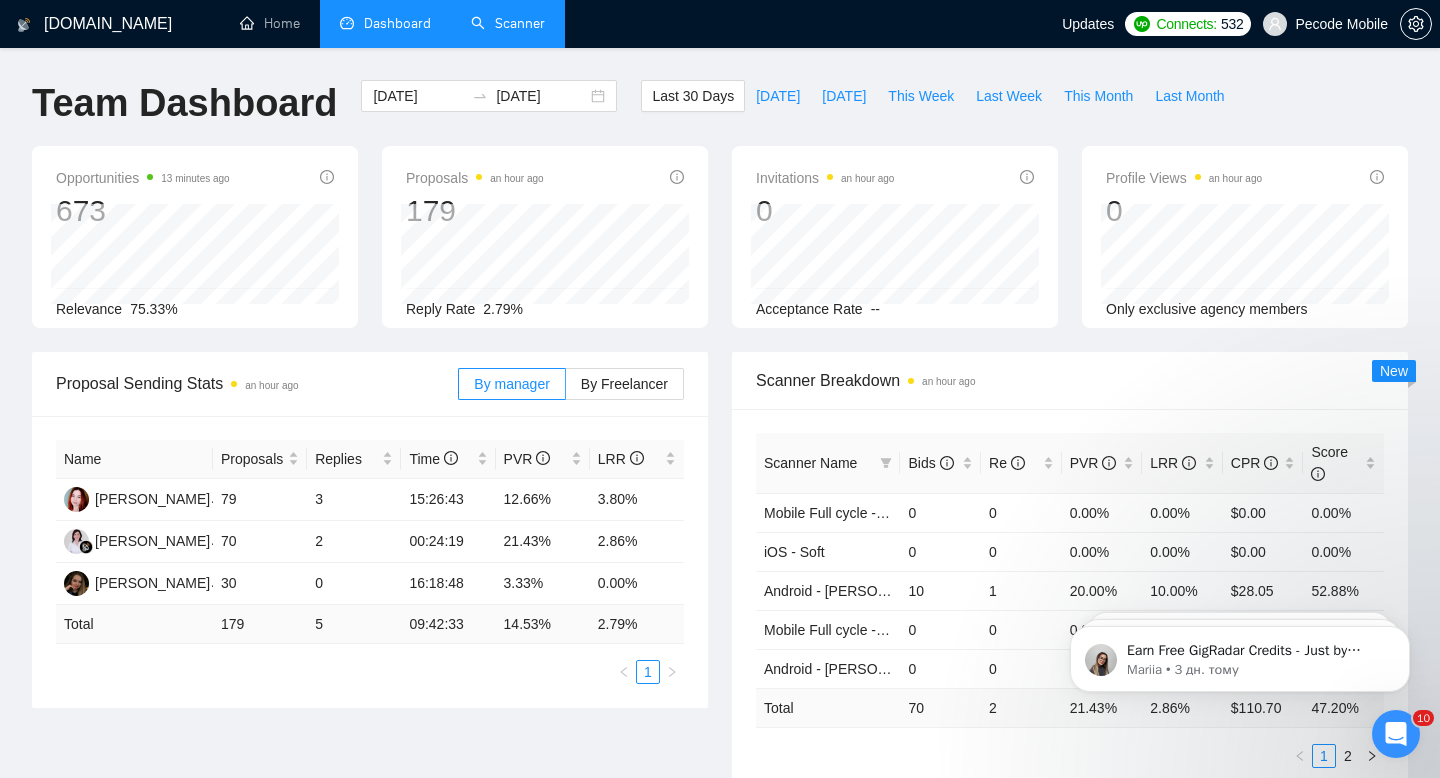 click on "Scanner" at bounding box center [508, 23] 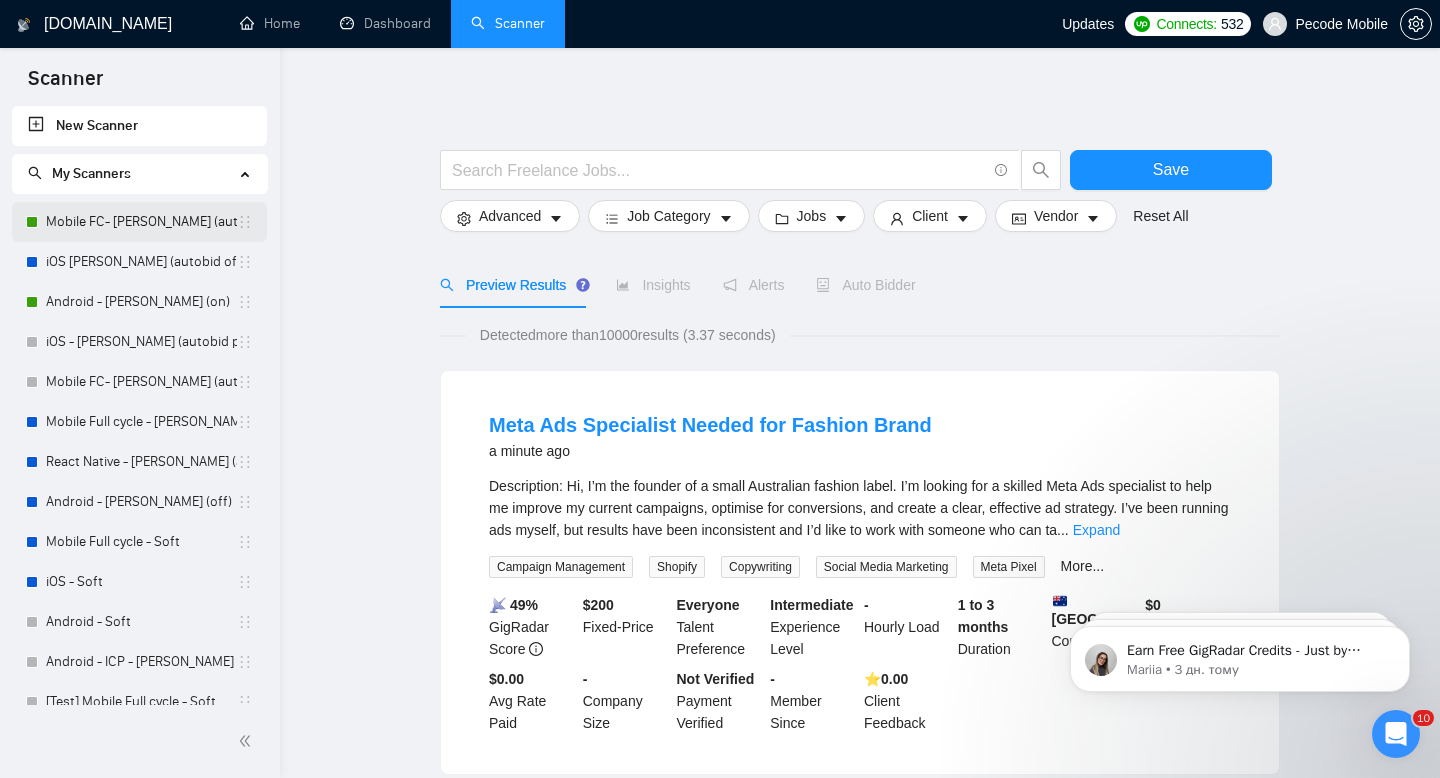 click on "Mobile FC- [PERSON_NAME] (autobid on)" at bounding box center [141, 222] 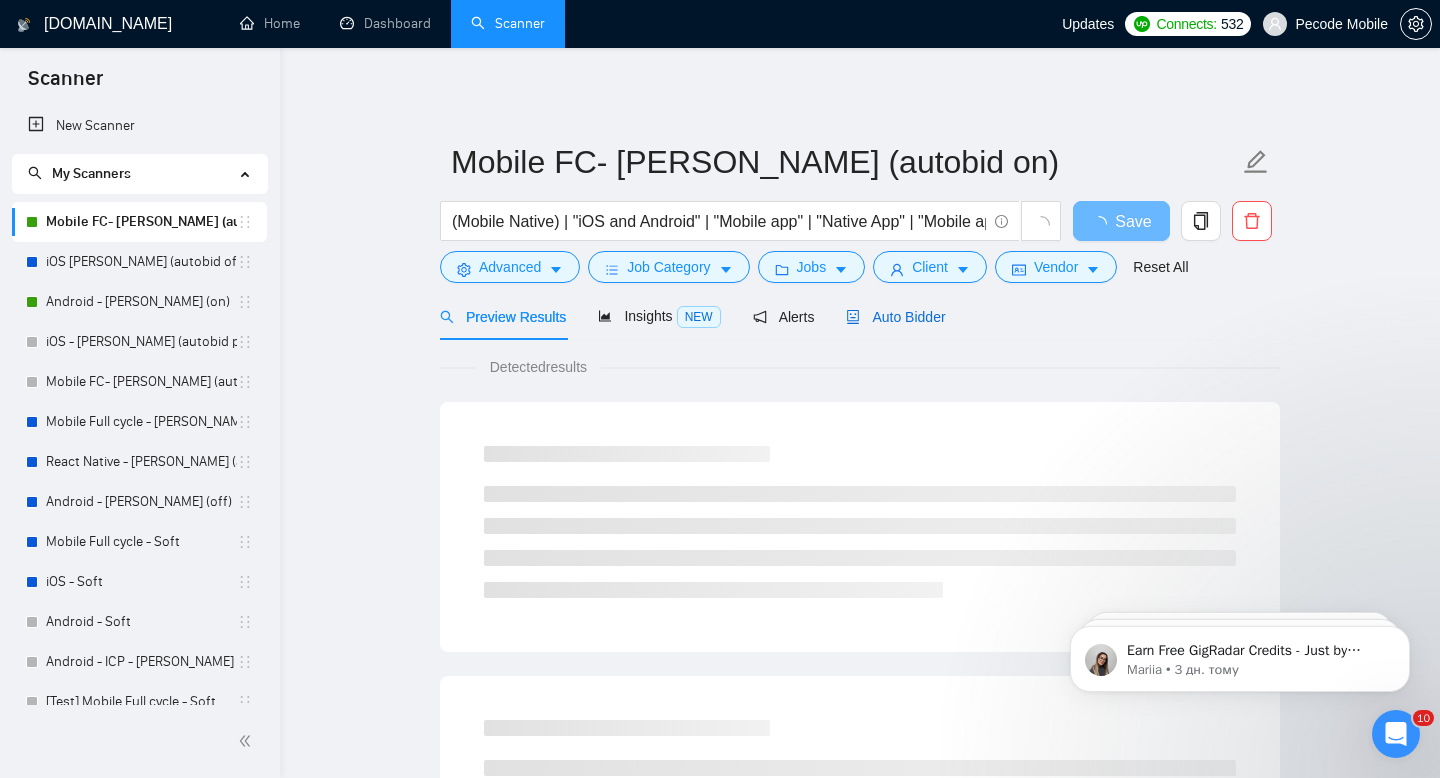 click on "Auto Bidder" at bounding box center (895, 317) 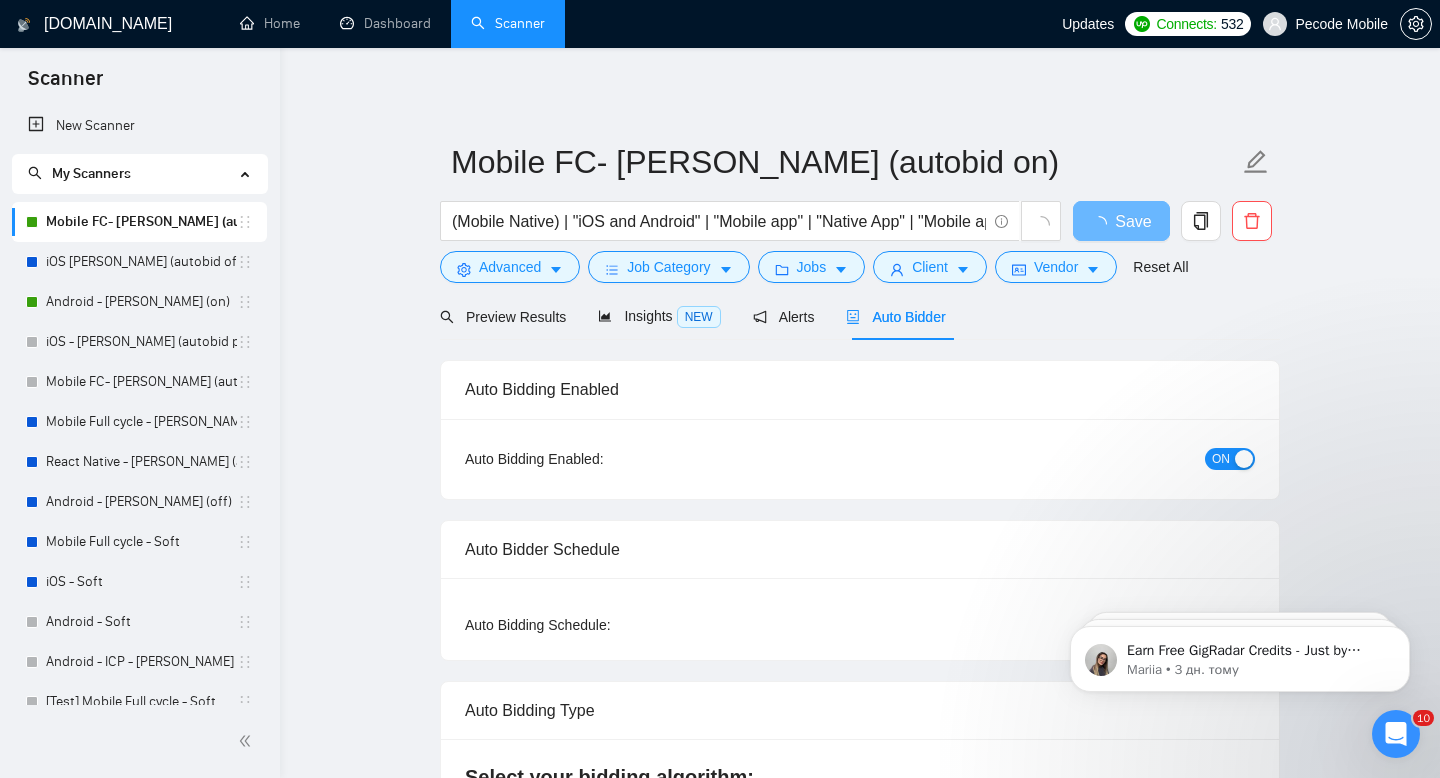 type 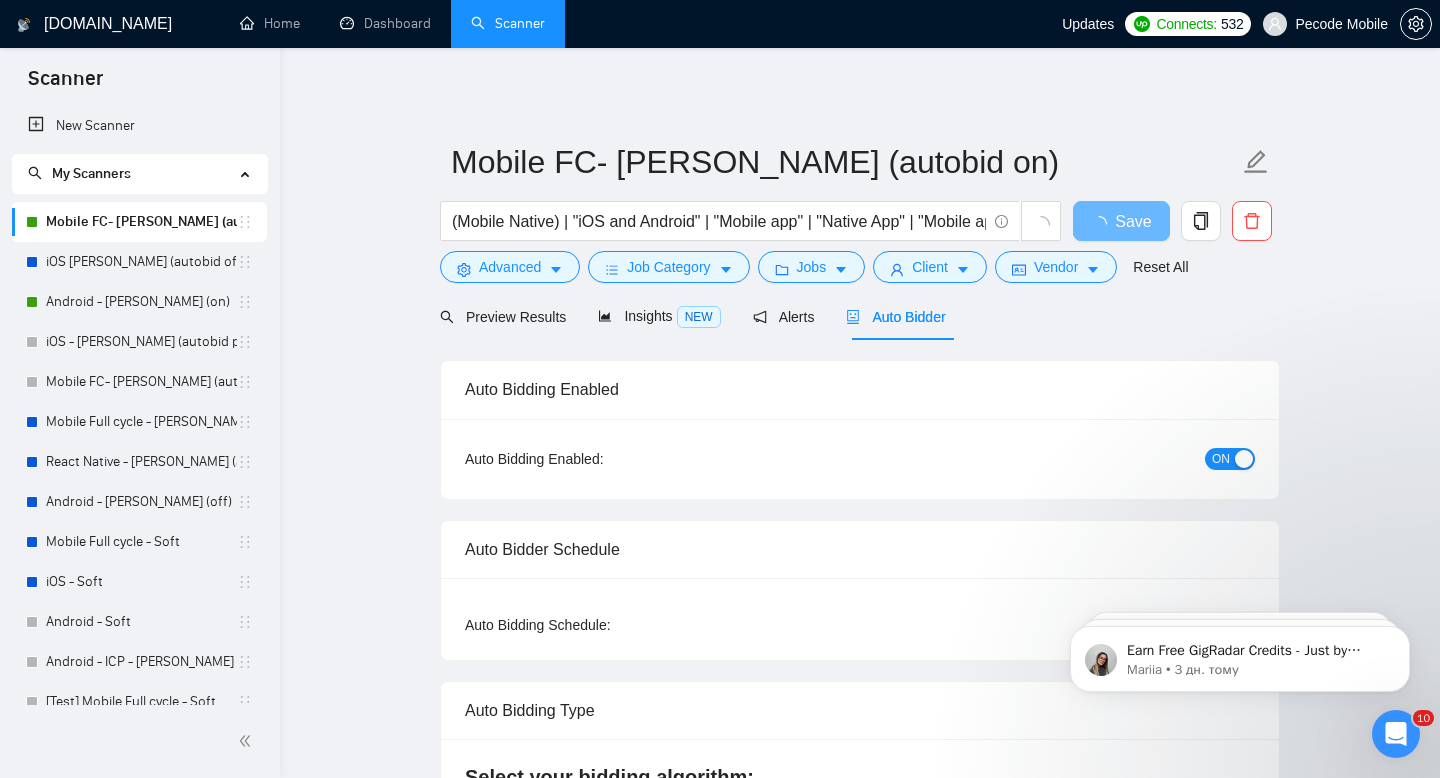 checkbox on "true" 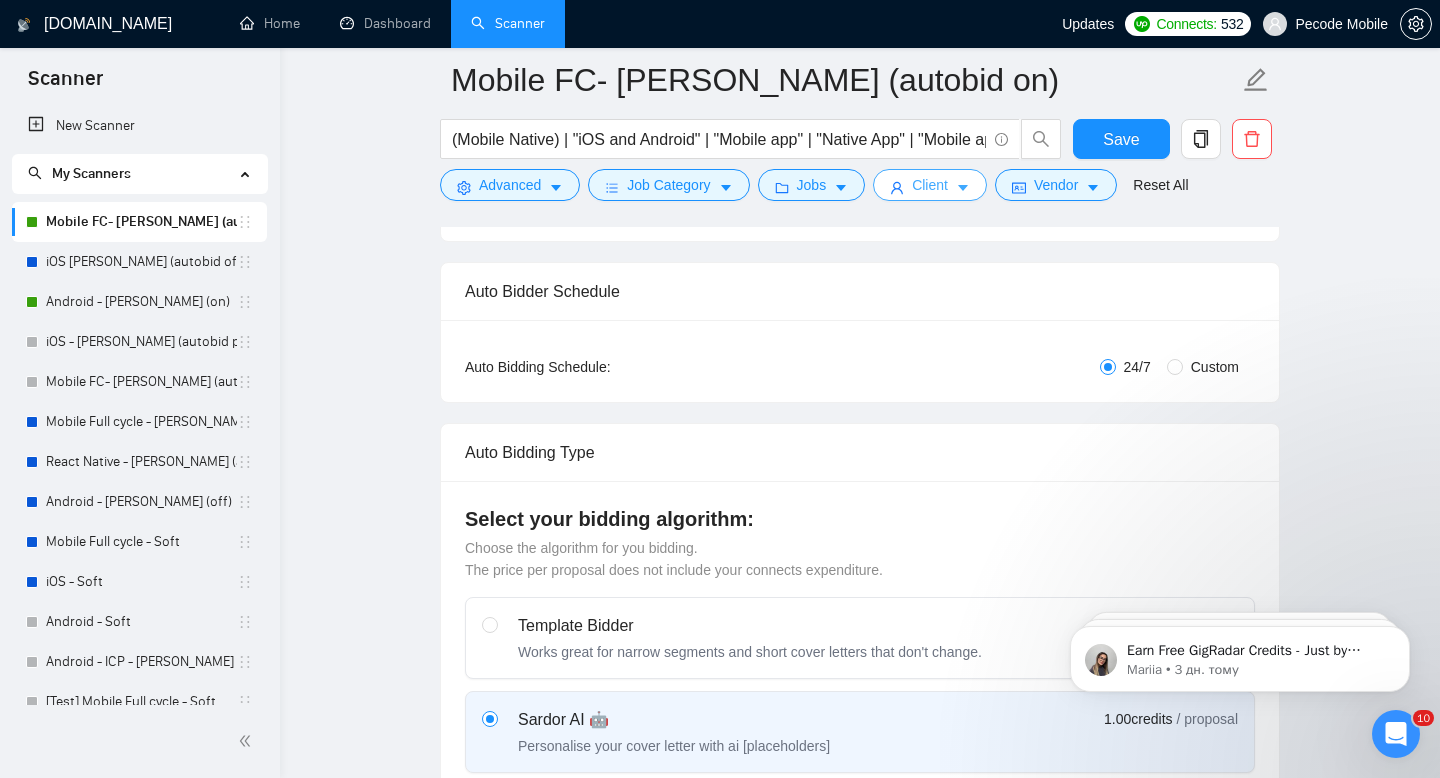 click on "Client" at bounding box center [930, 185] 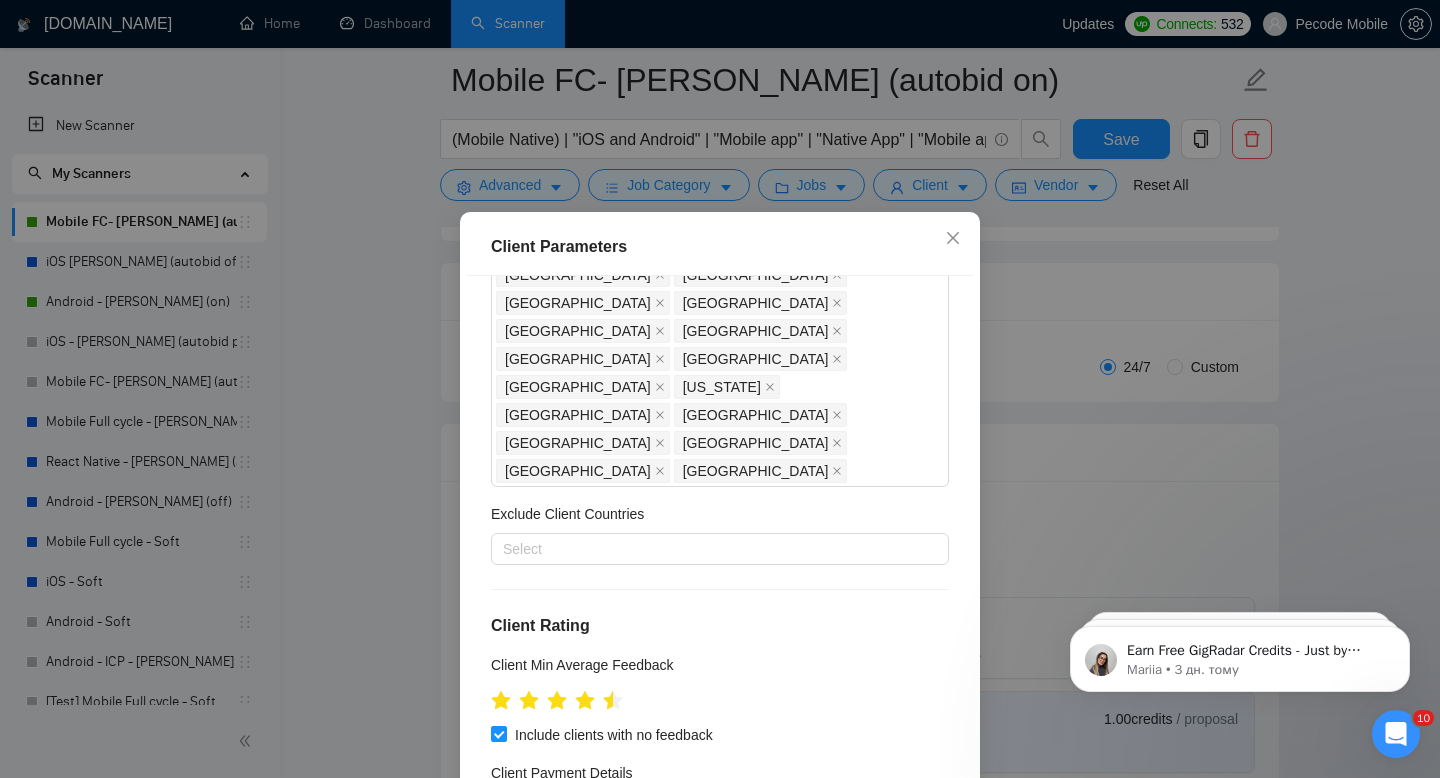 scroll, scrollTop: 847, scrollLeft: 0, axis: vertical 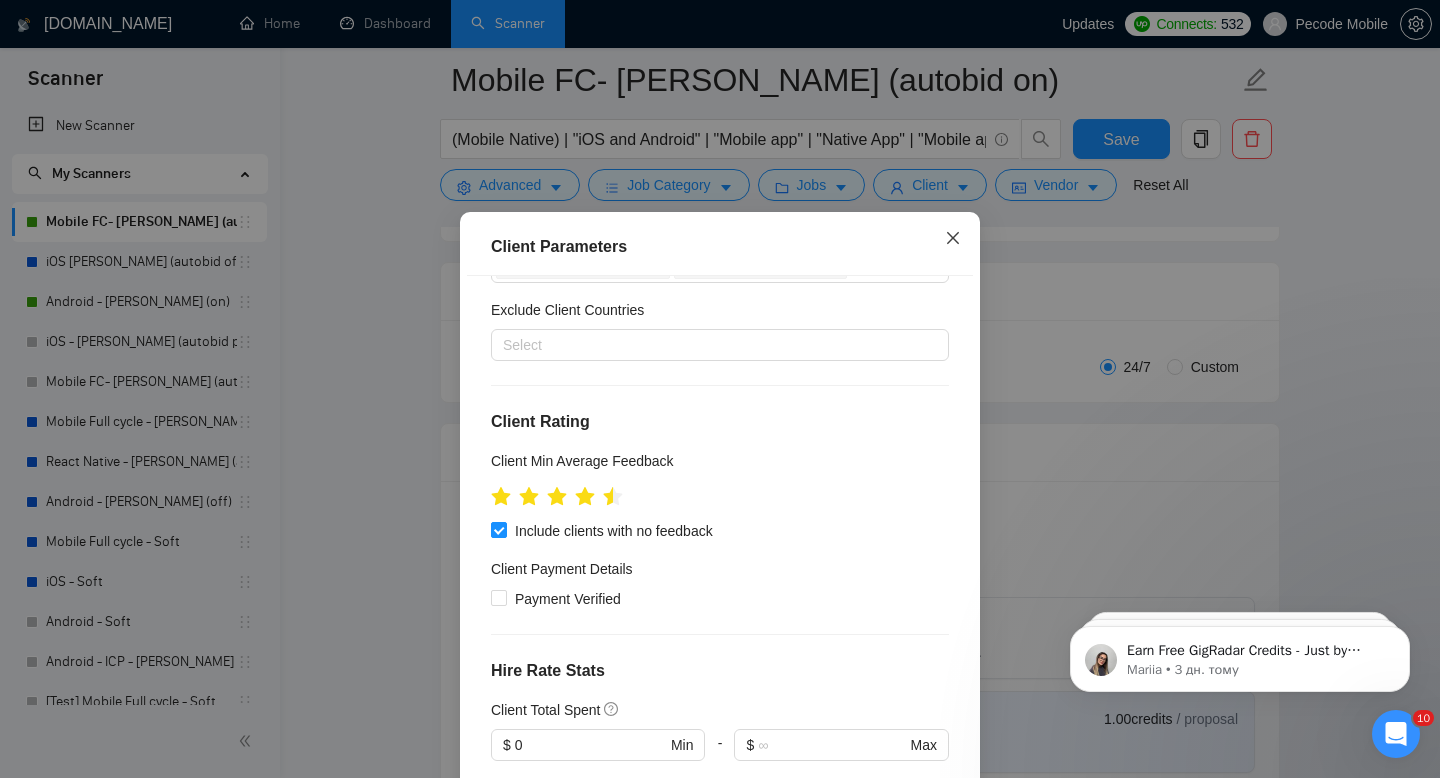 click 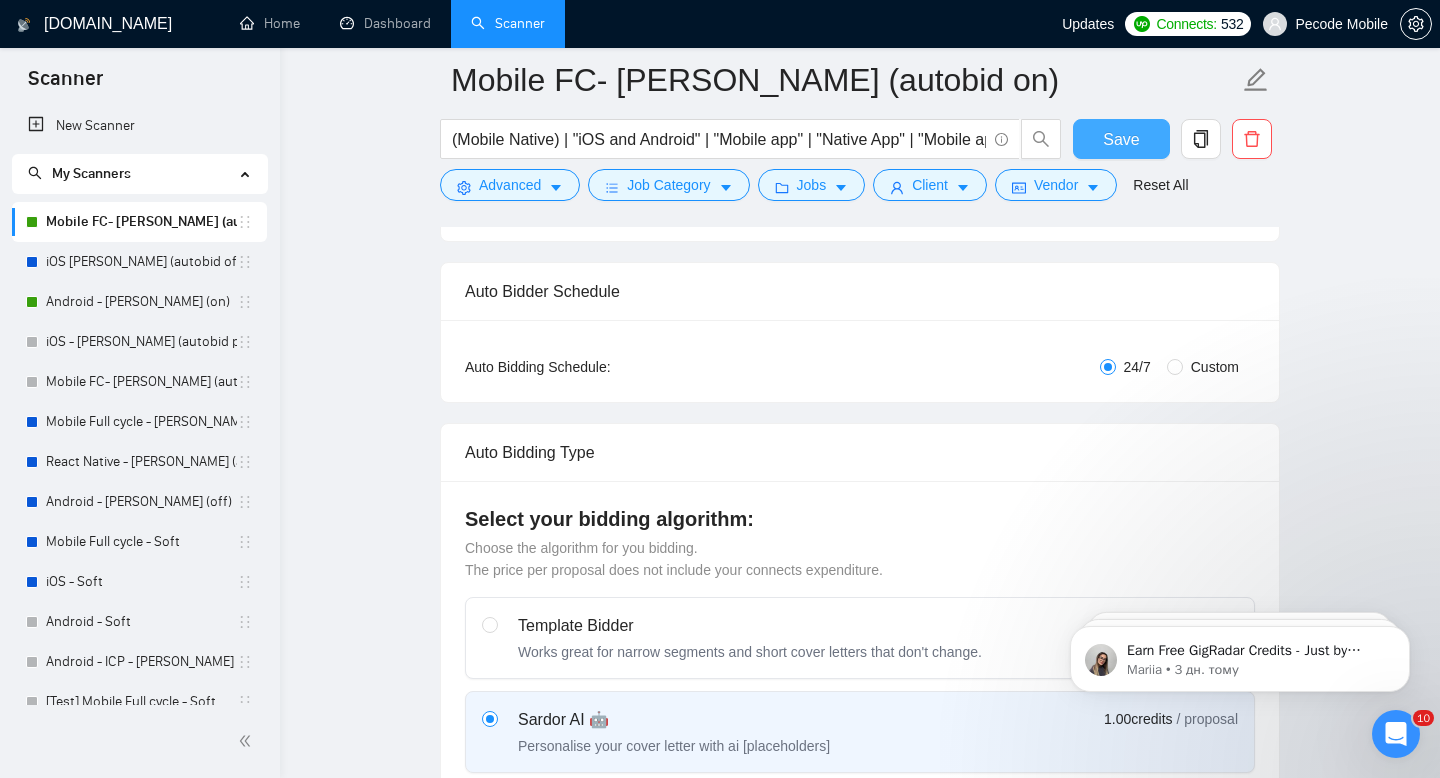 click on "Save" at bounding box center [1121, 139] 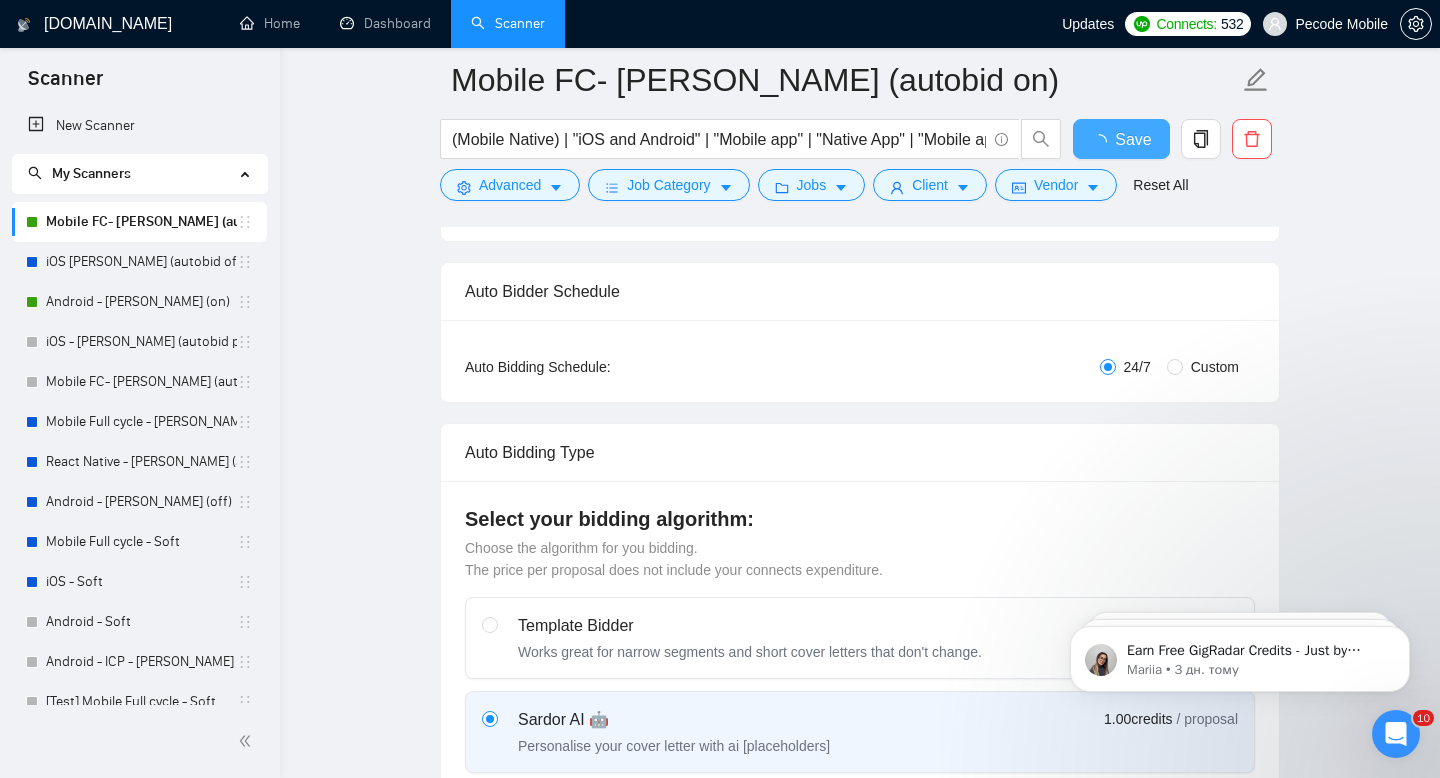 type 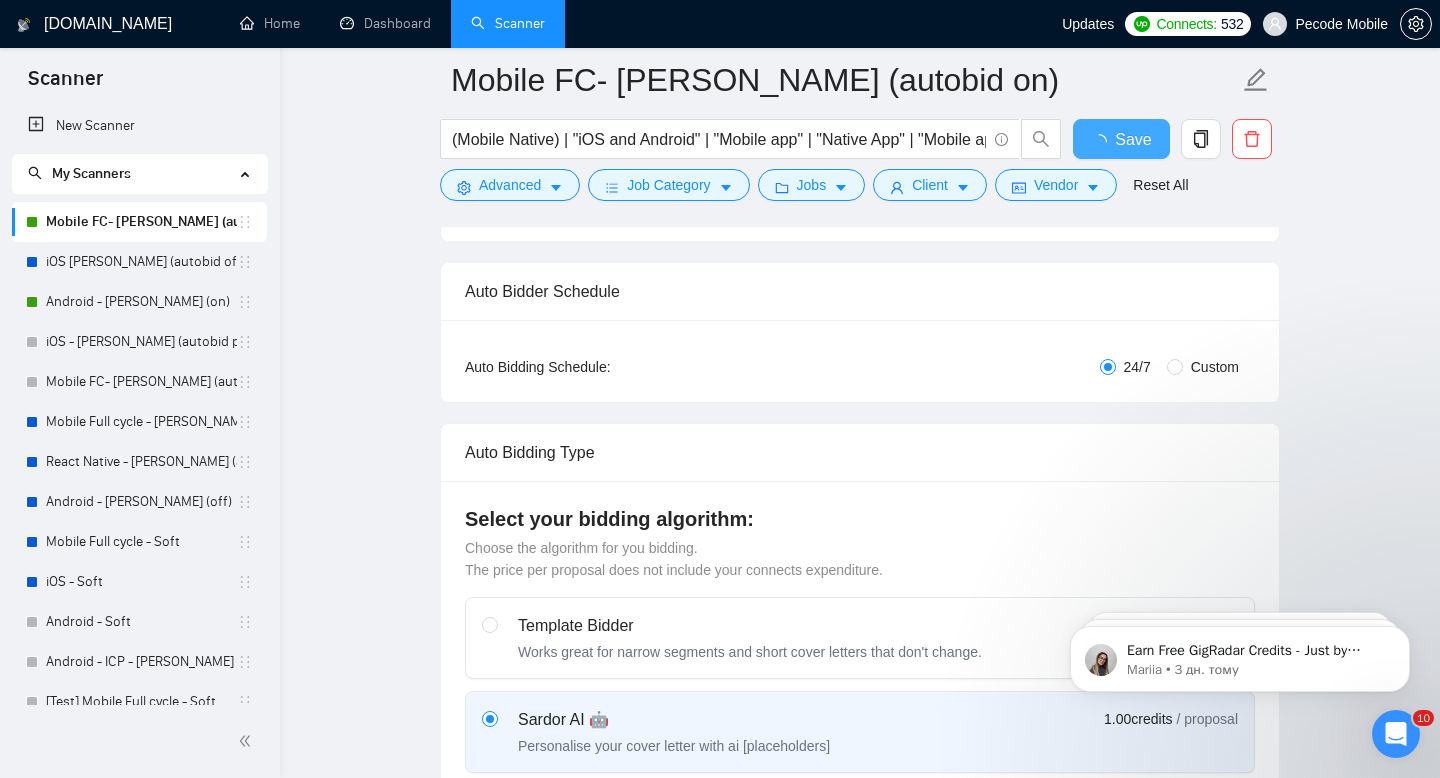 checkbox on "true" 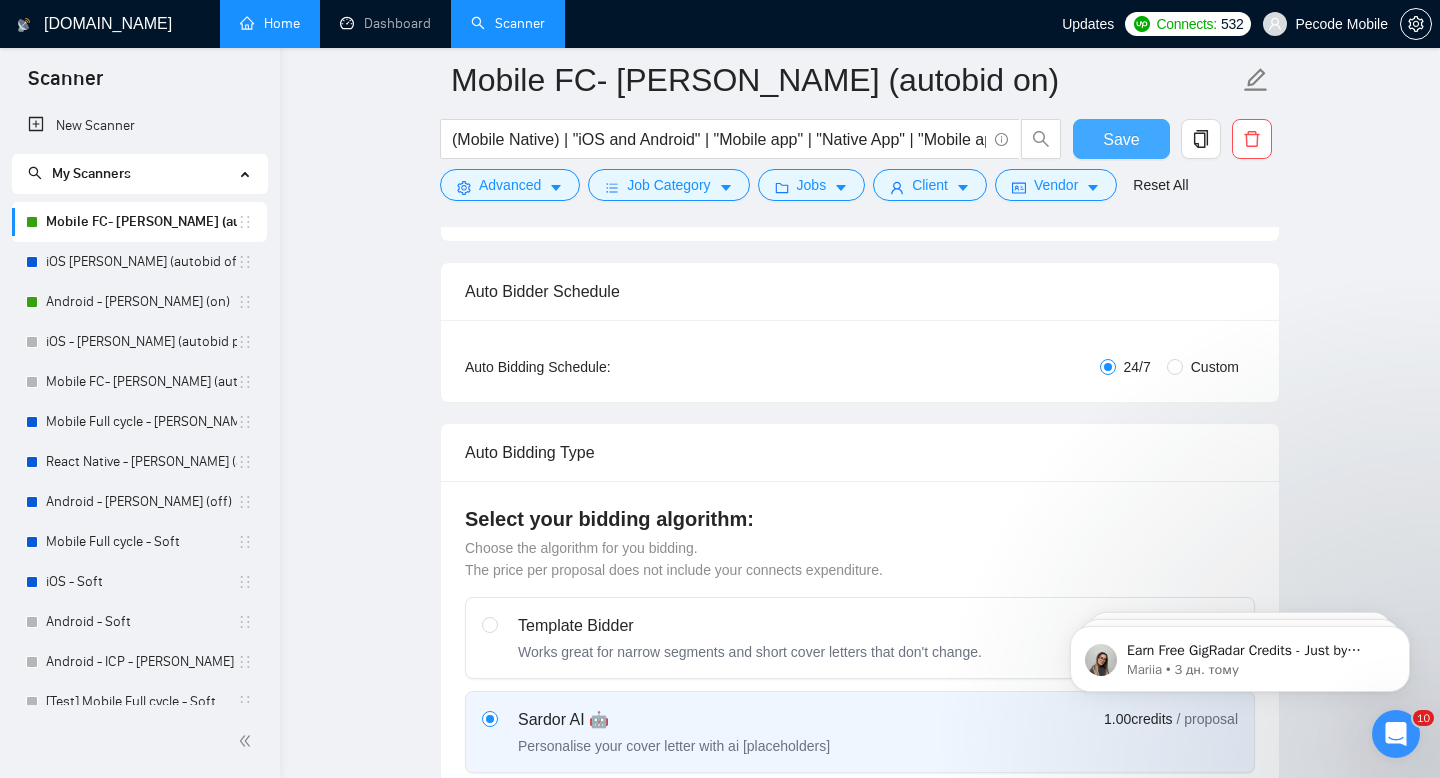drag, startPoint x: 1116, startPoint y: 124, endPoint x: 317, endPoint y: 46, distance: 802.7982 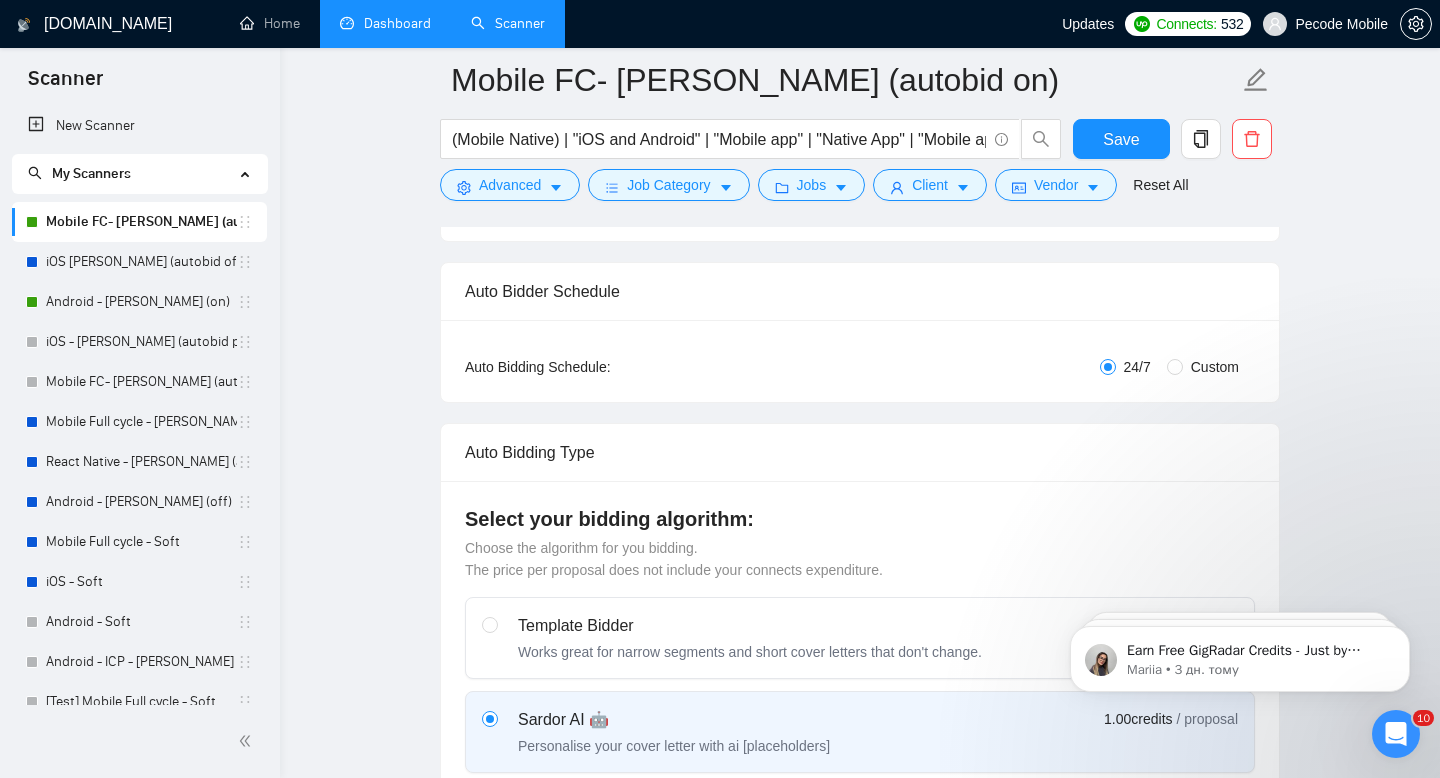 click on "Dashboard" at bounding box center [385, 23] 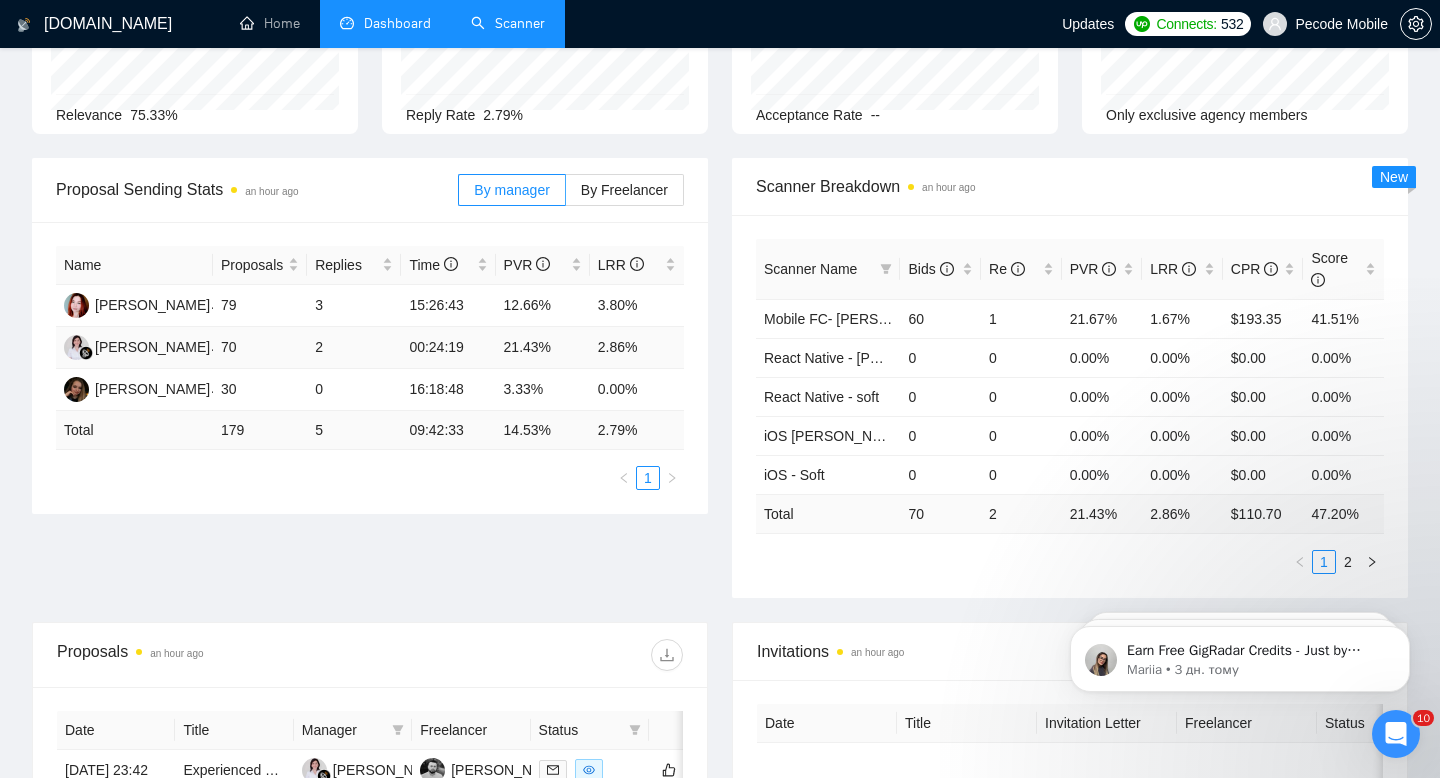 scroll, scrollTop: 0, scrollLeft: 0, axis: both 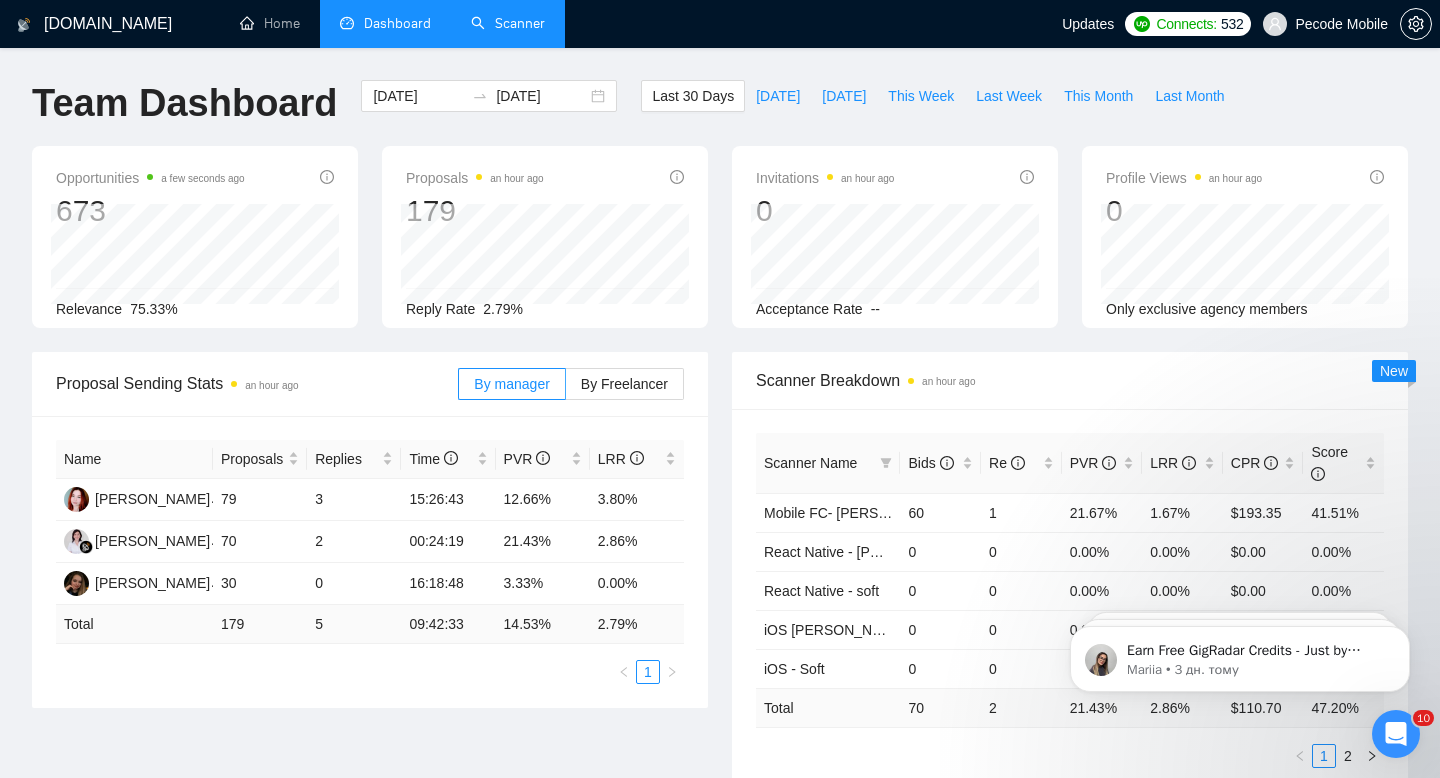click on "Scanner" at bounding box center [508, 23] 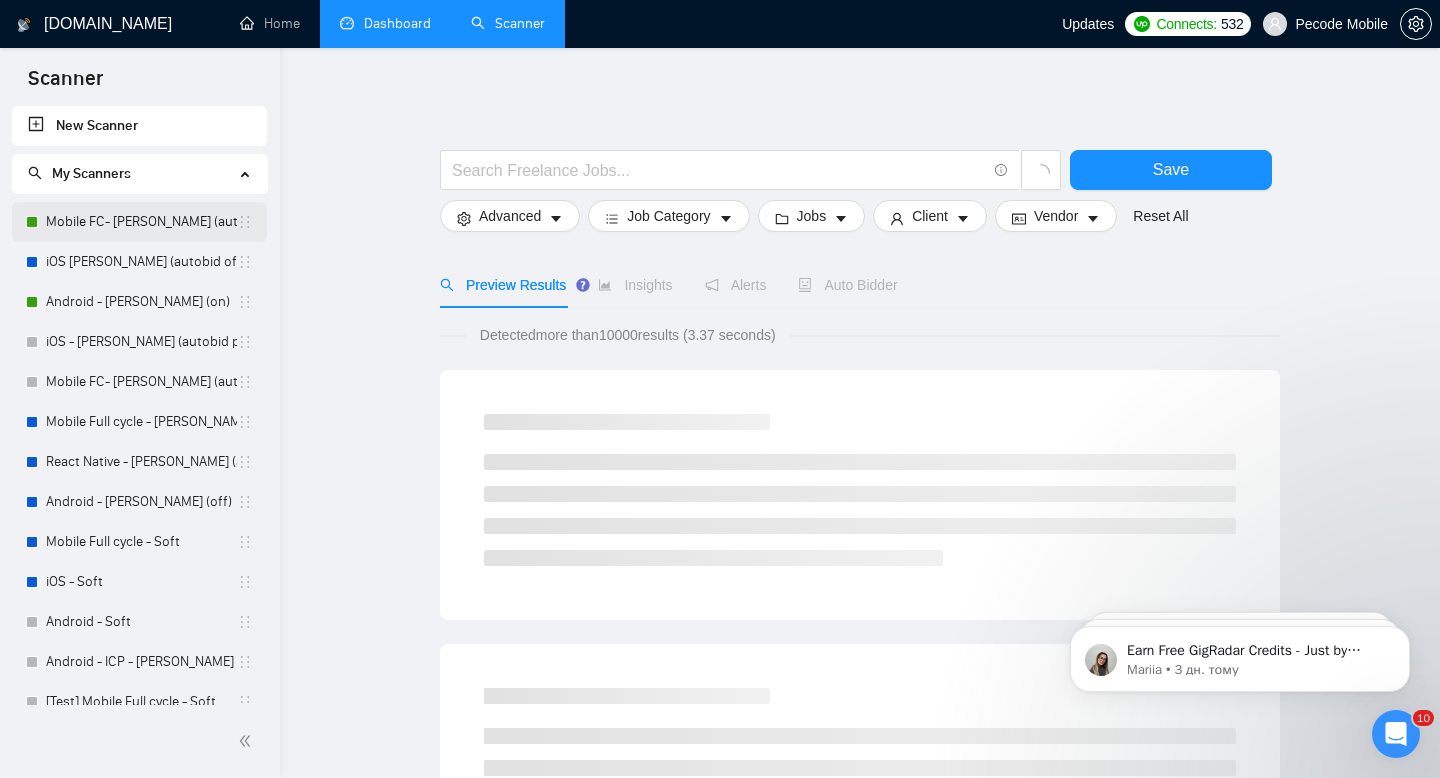 click on "Mobile FC- [PERSON_NAME] (autobid on)" at bounding box center [141, 222] 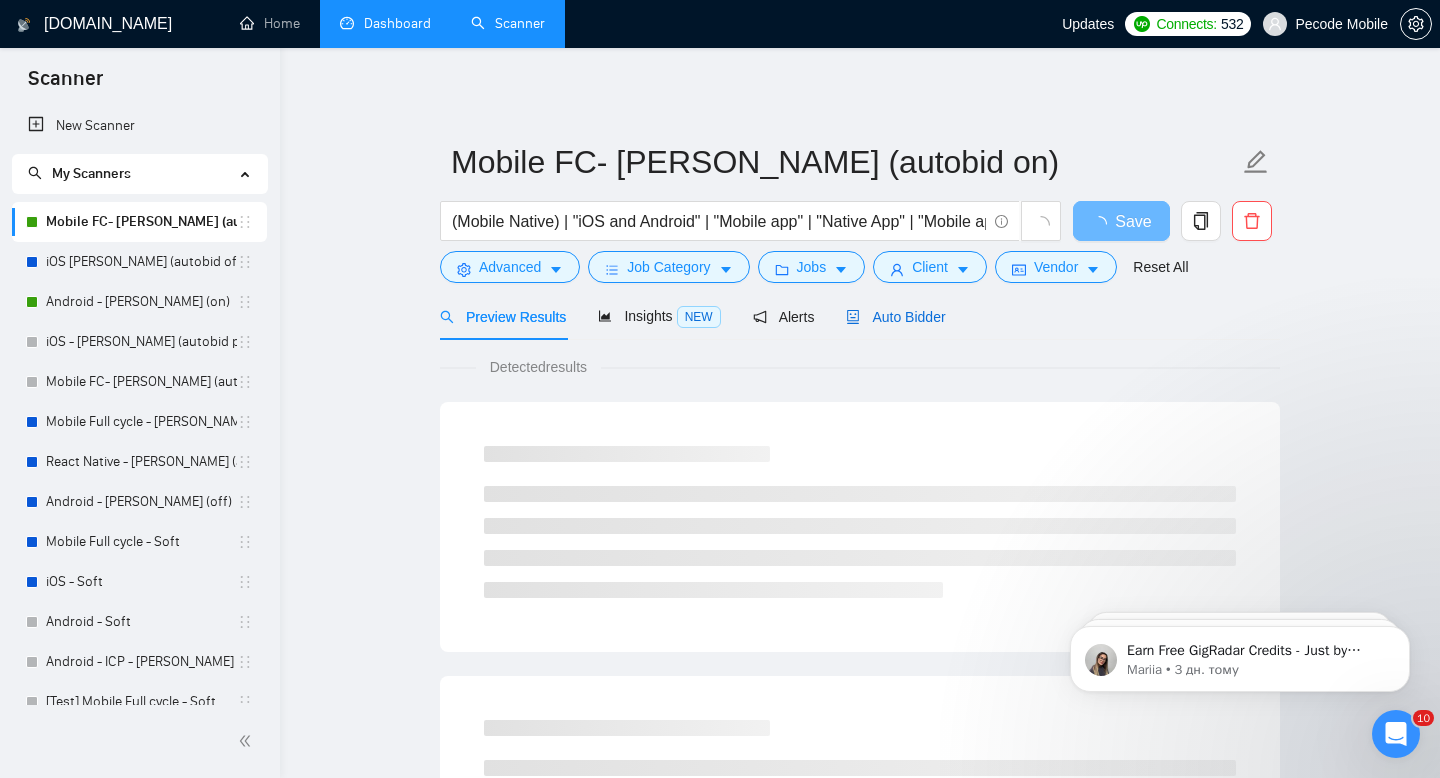 click on "Auto Bidder" at bounding box center (895, 317) 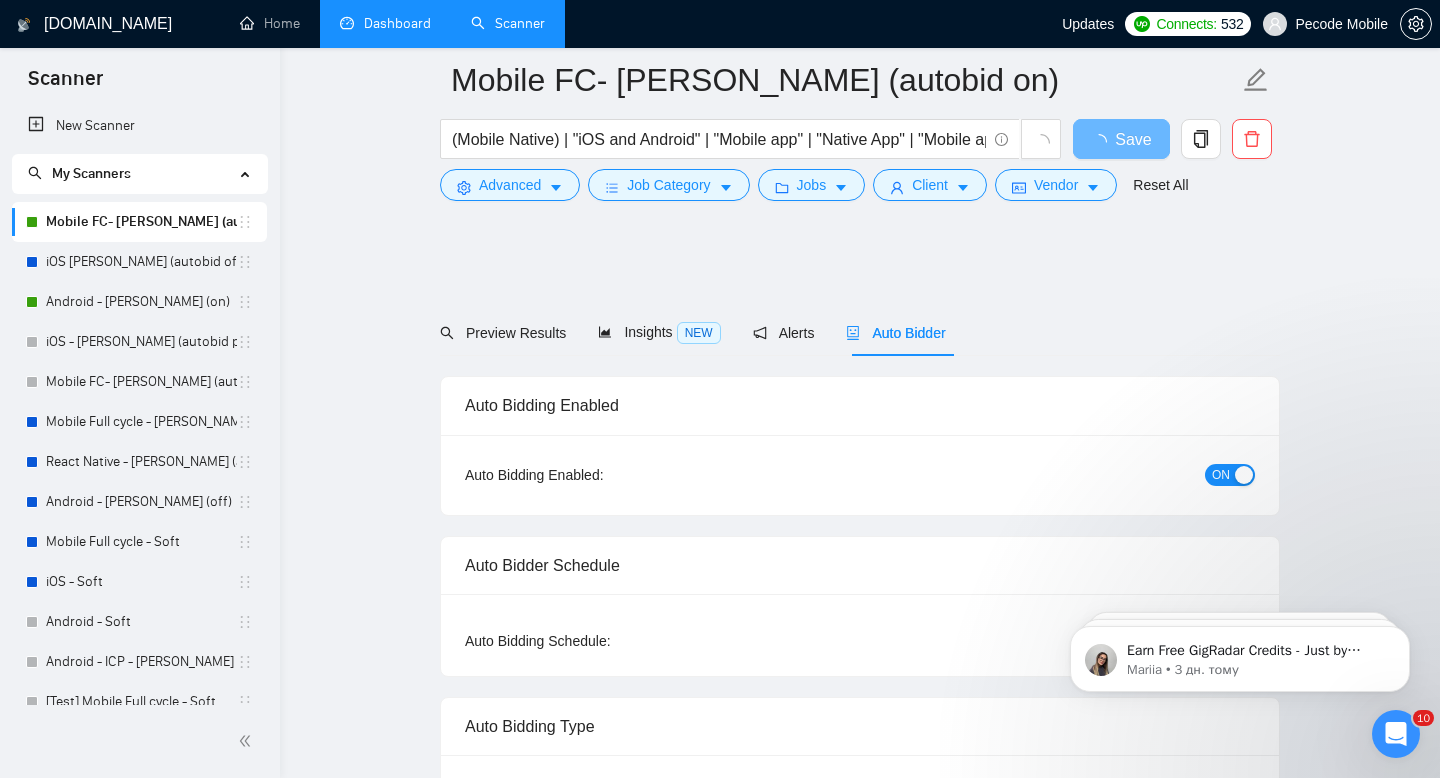 scroll, scrollTop: 1562, scrollLeft: 0, axis: vertical 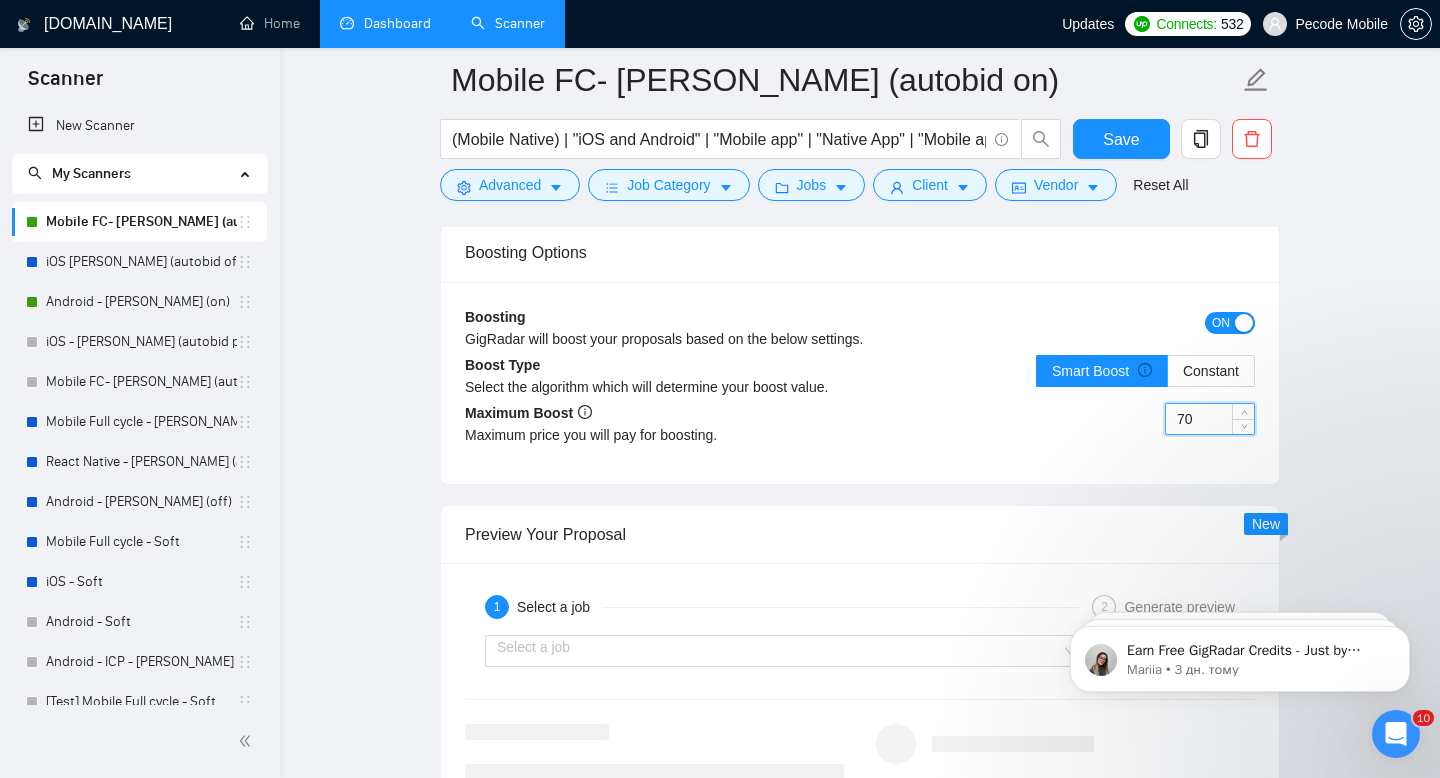 click on "70" at bounding box center (1210, 419) 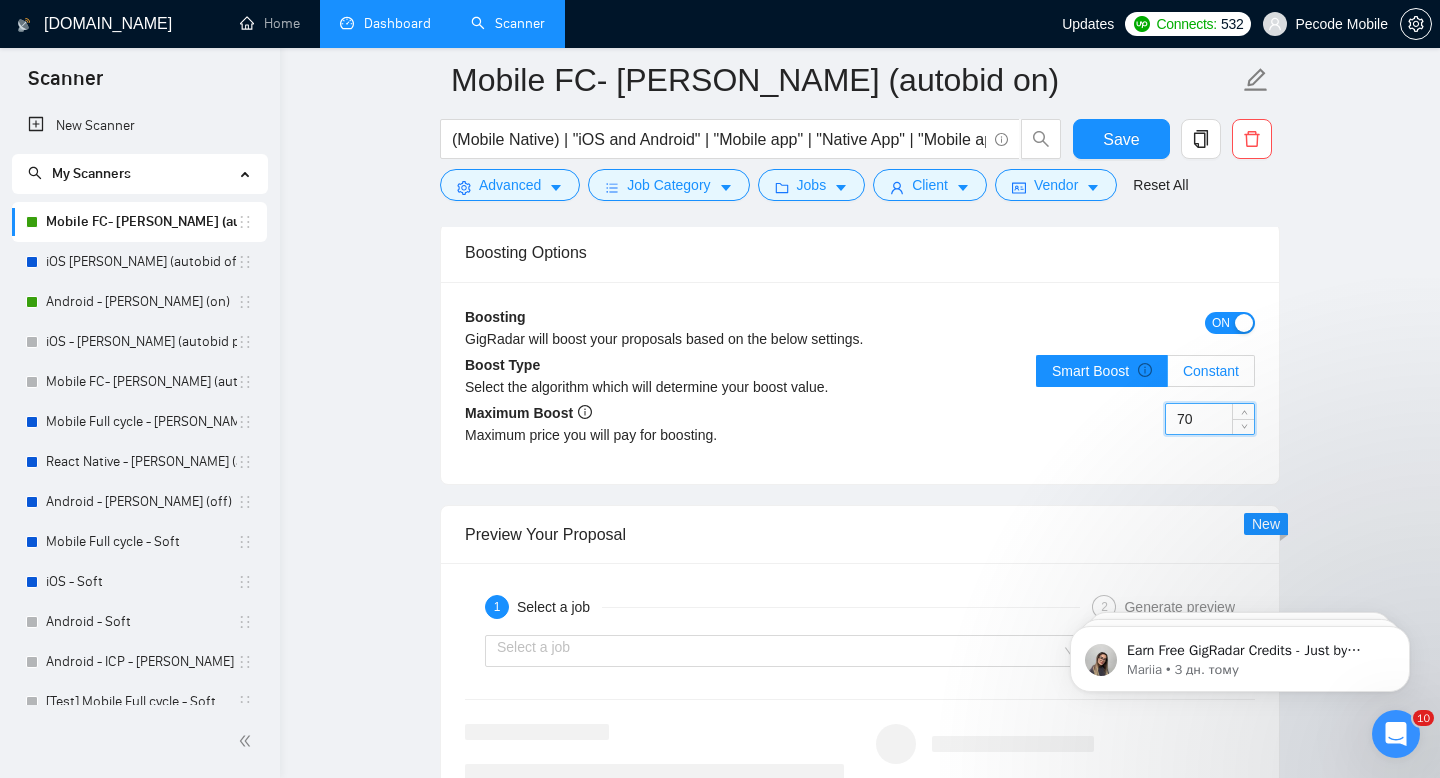 click on "Constant" at bounding box center [1211, 371] 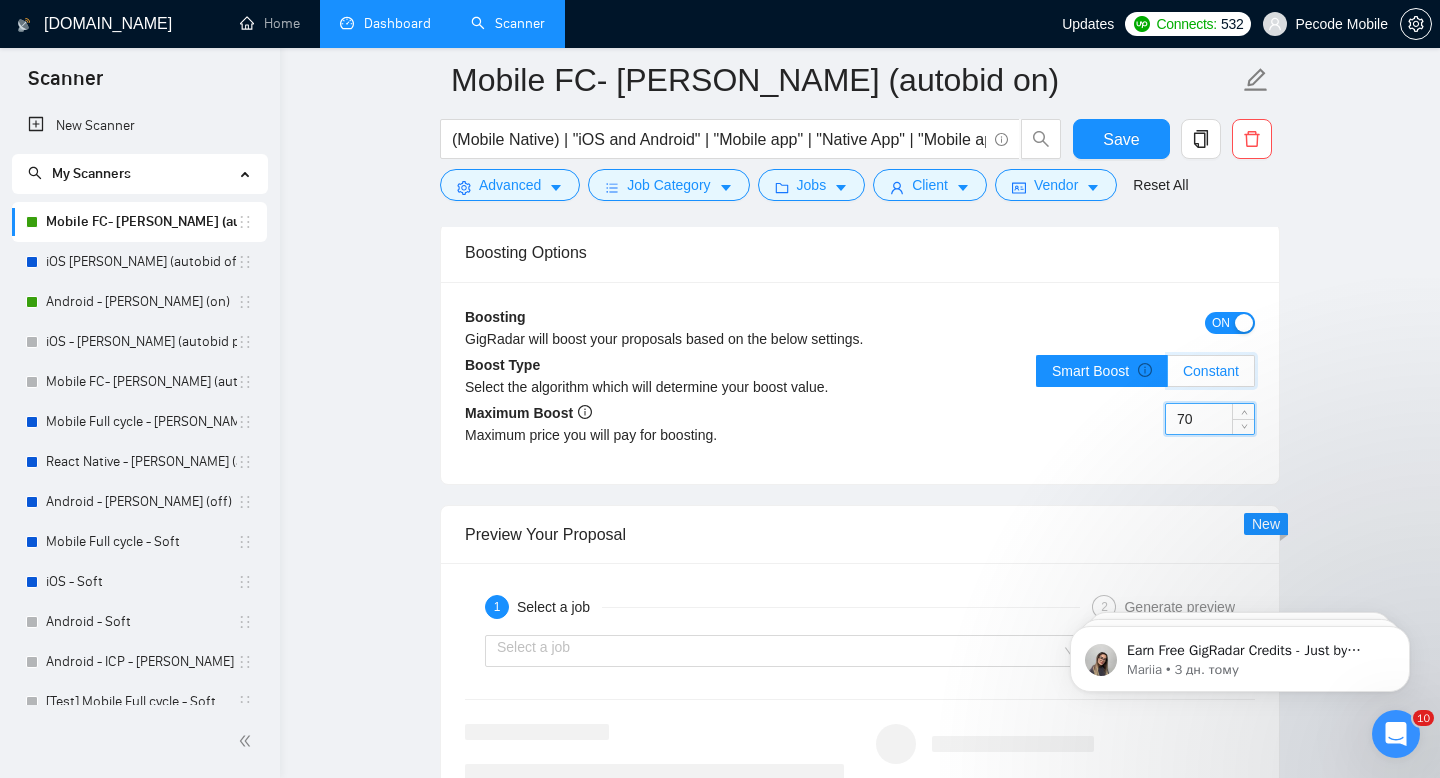 click on "Constant" at bounding box center [1168, 376] 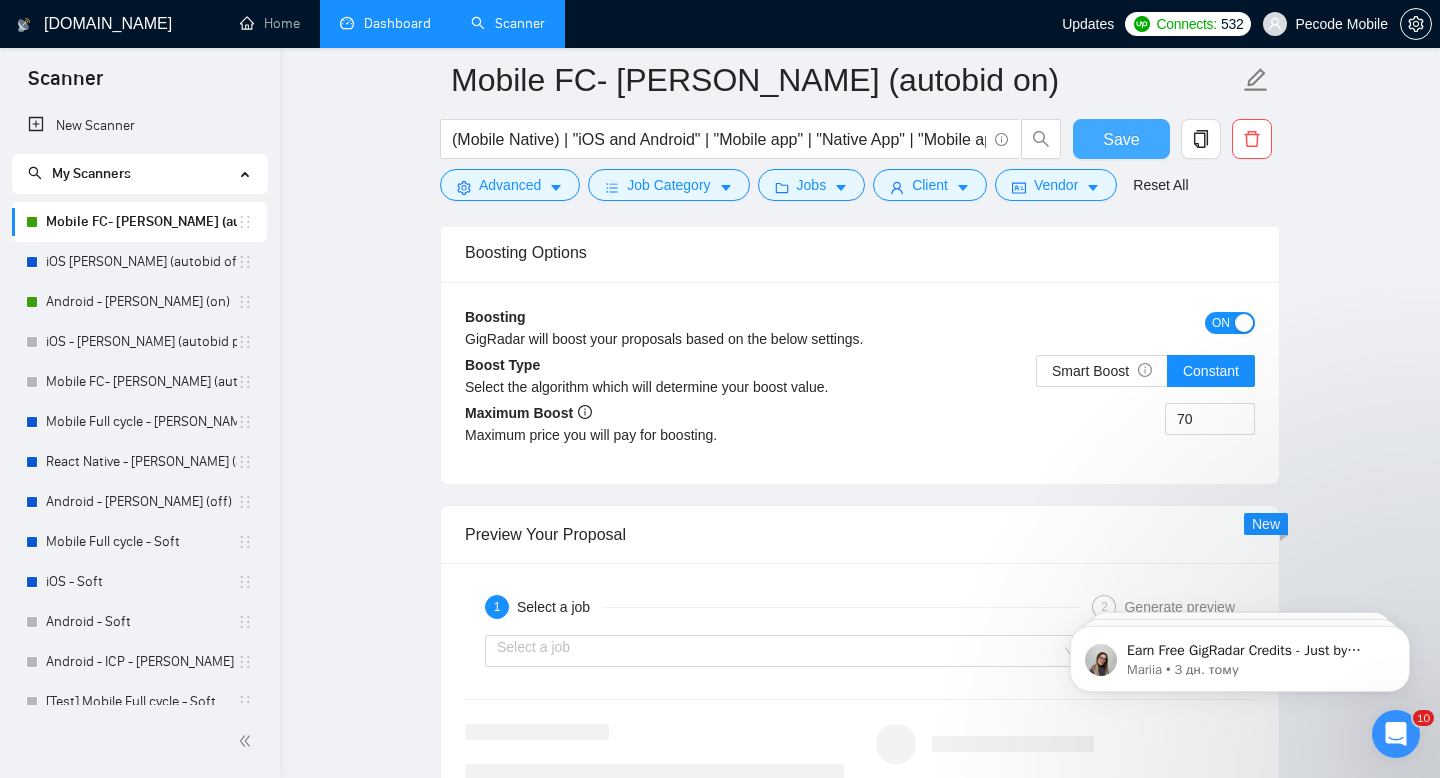 click on "Save" at bounding box center [1121, 139] 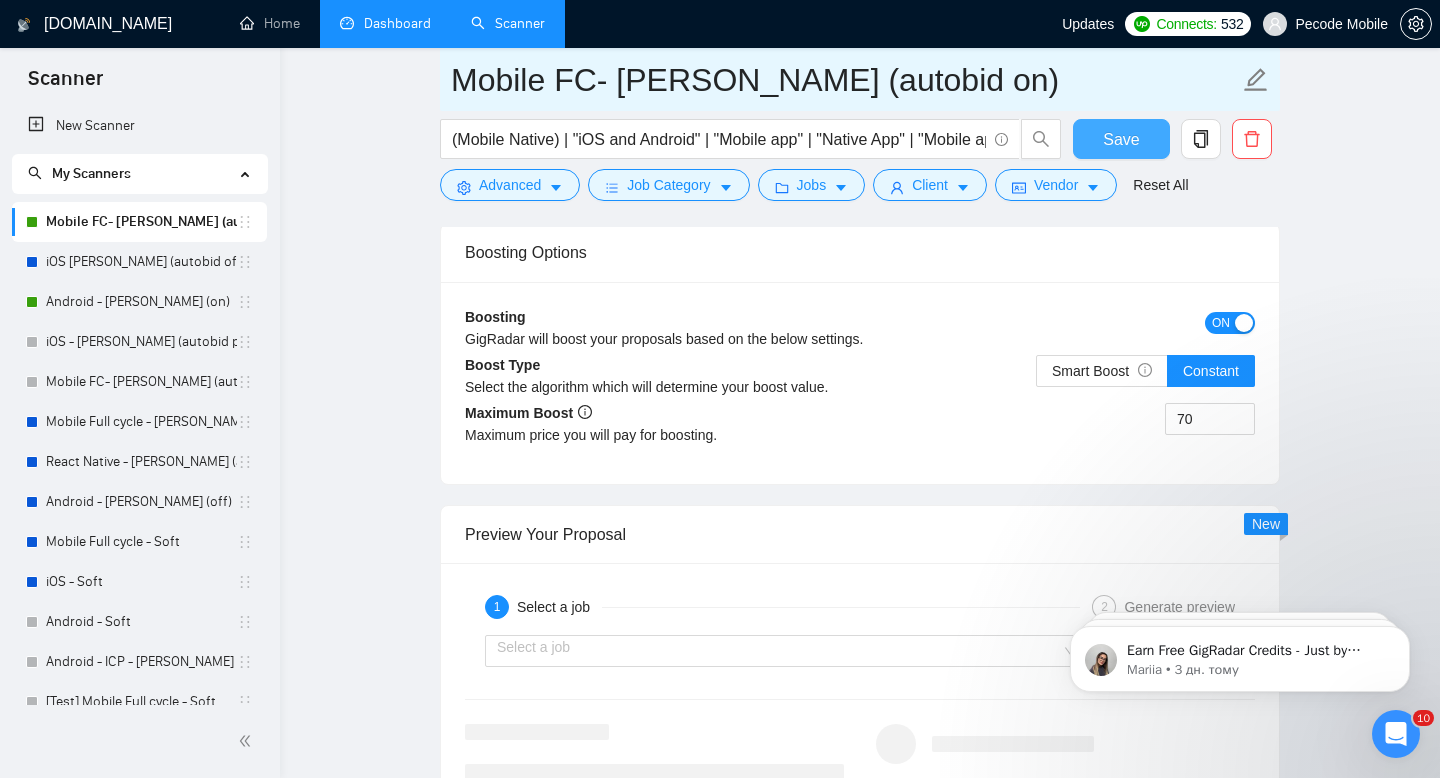 type 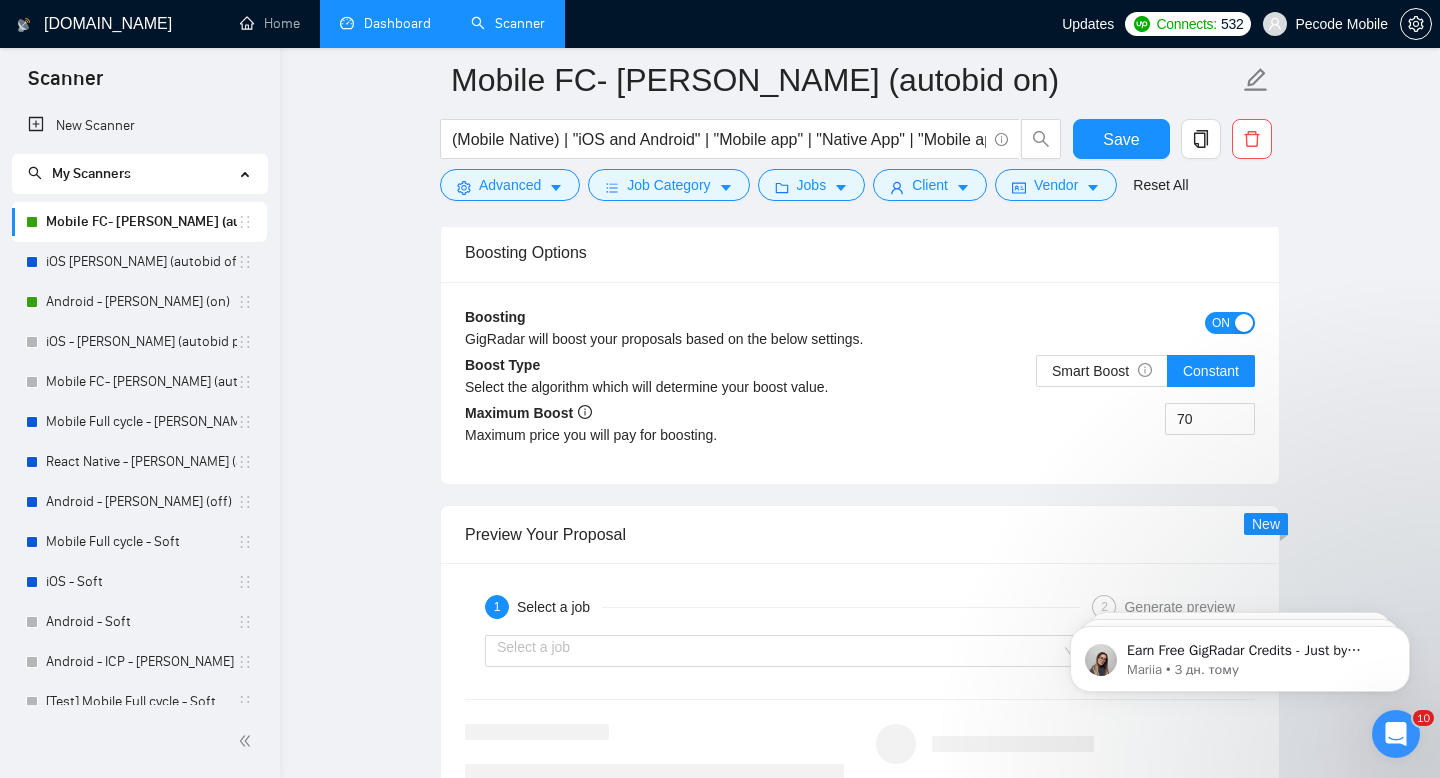 click on "Dashboard" at bounding box center [385, 23] 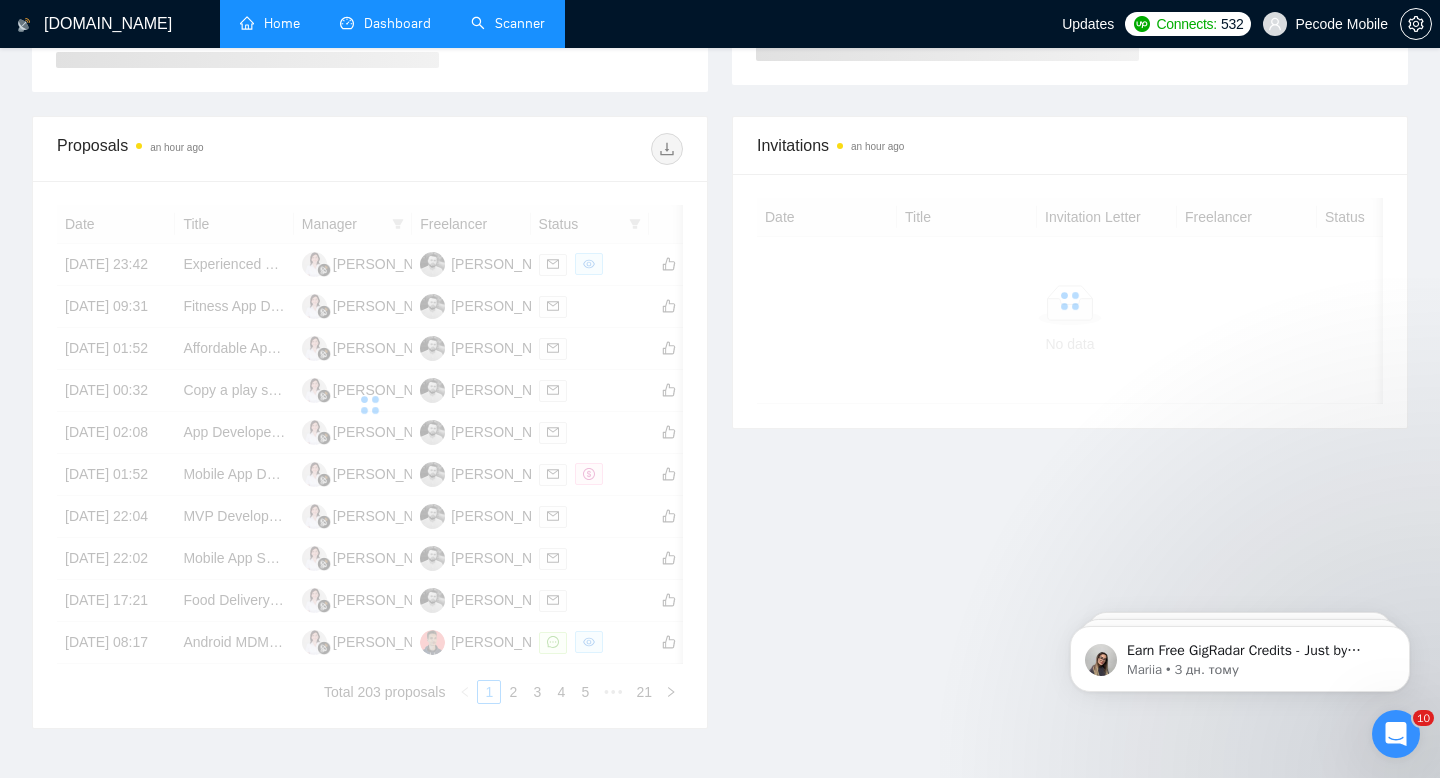scroll, scrollTop: 400, scrollLeft: 0, axis: vertical 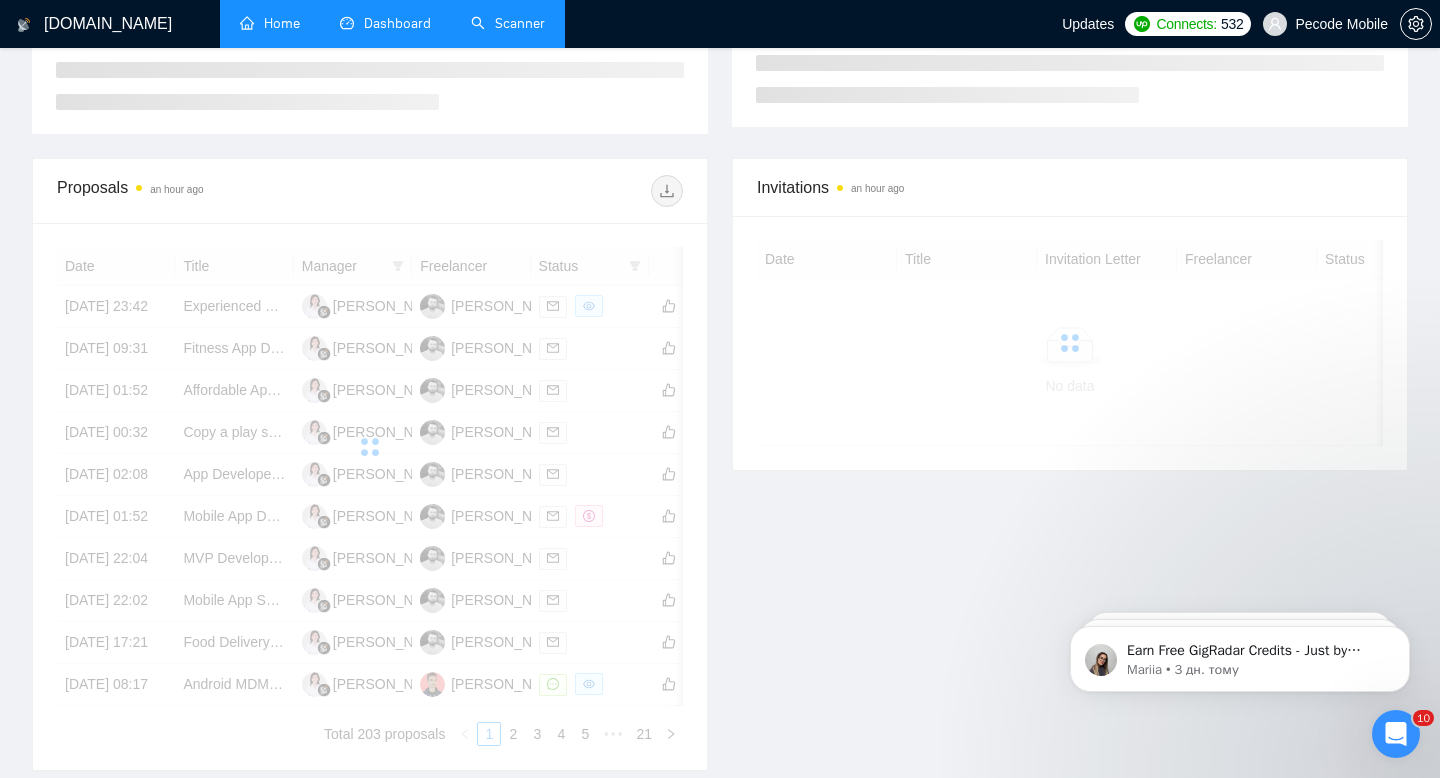 click on "Home" at bounding box center [270, 23] 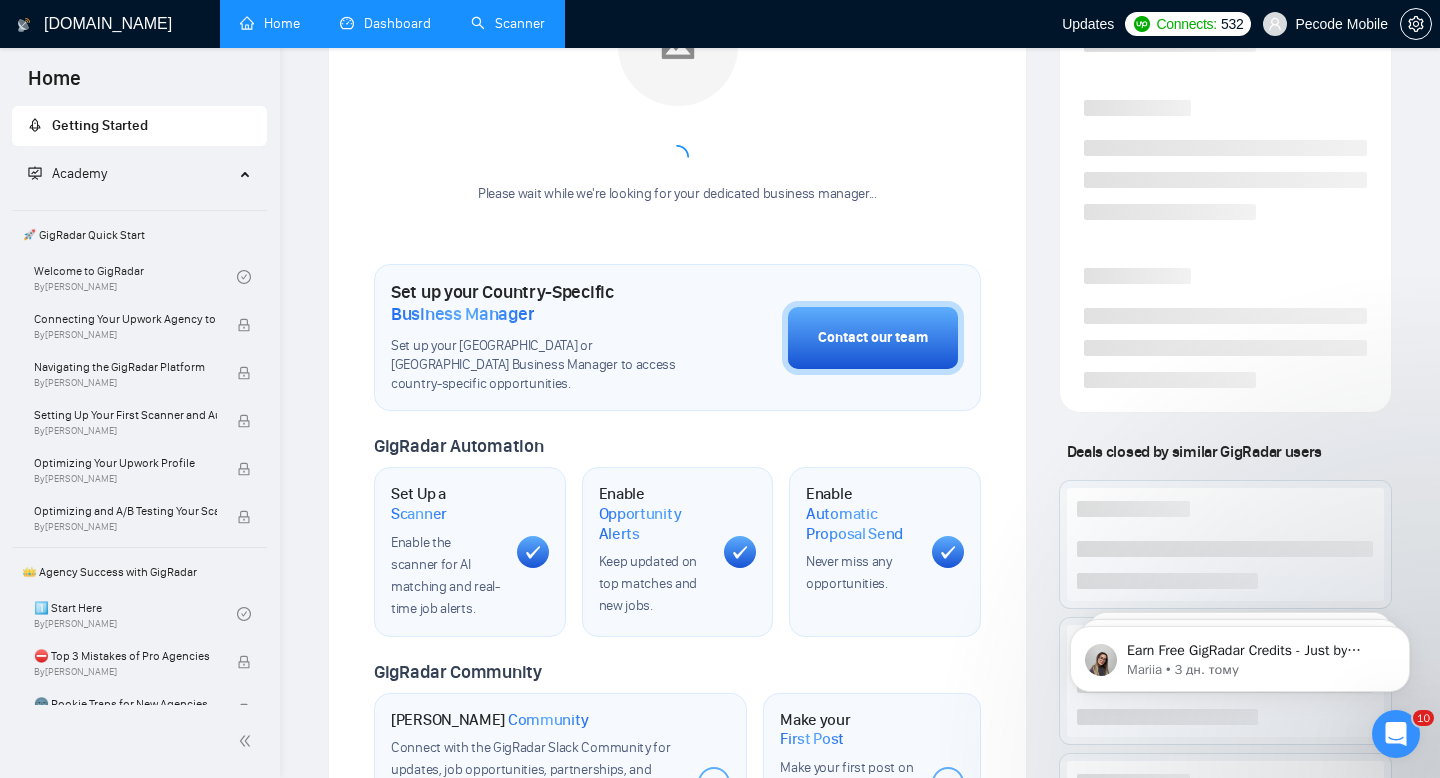 scroll, scrollTop: 0, scrollLeft: 0, axis: both 